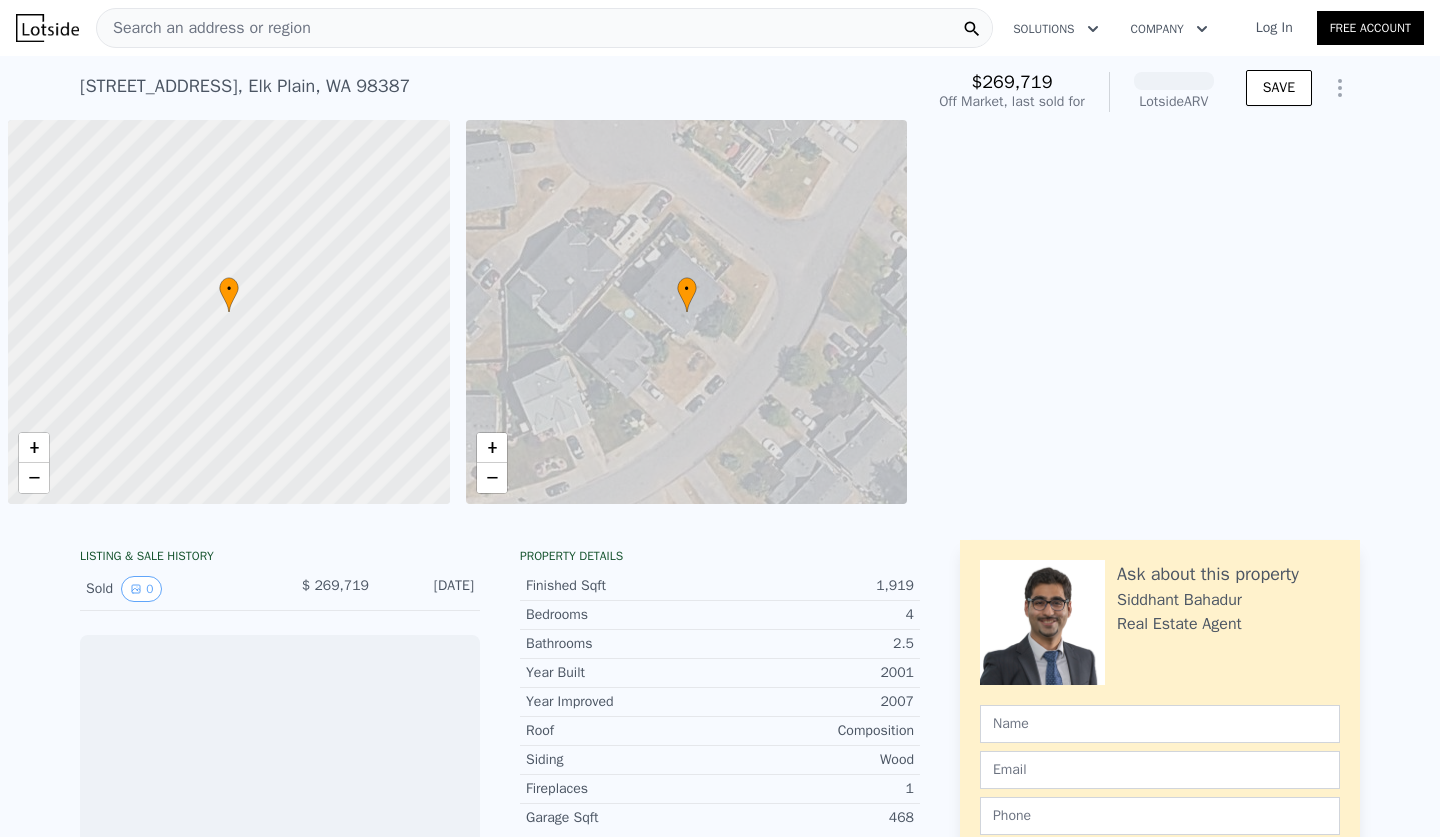 scroll, scrollTop: 0, scrollLeft: 0, axis: both 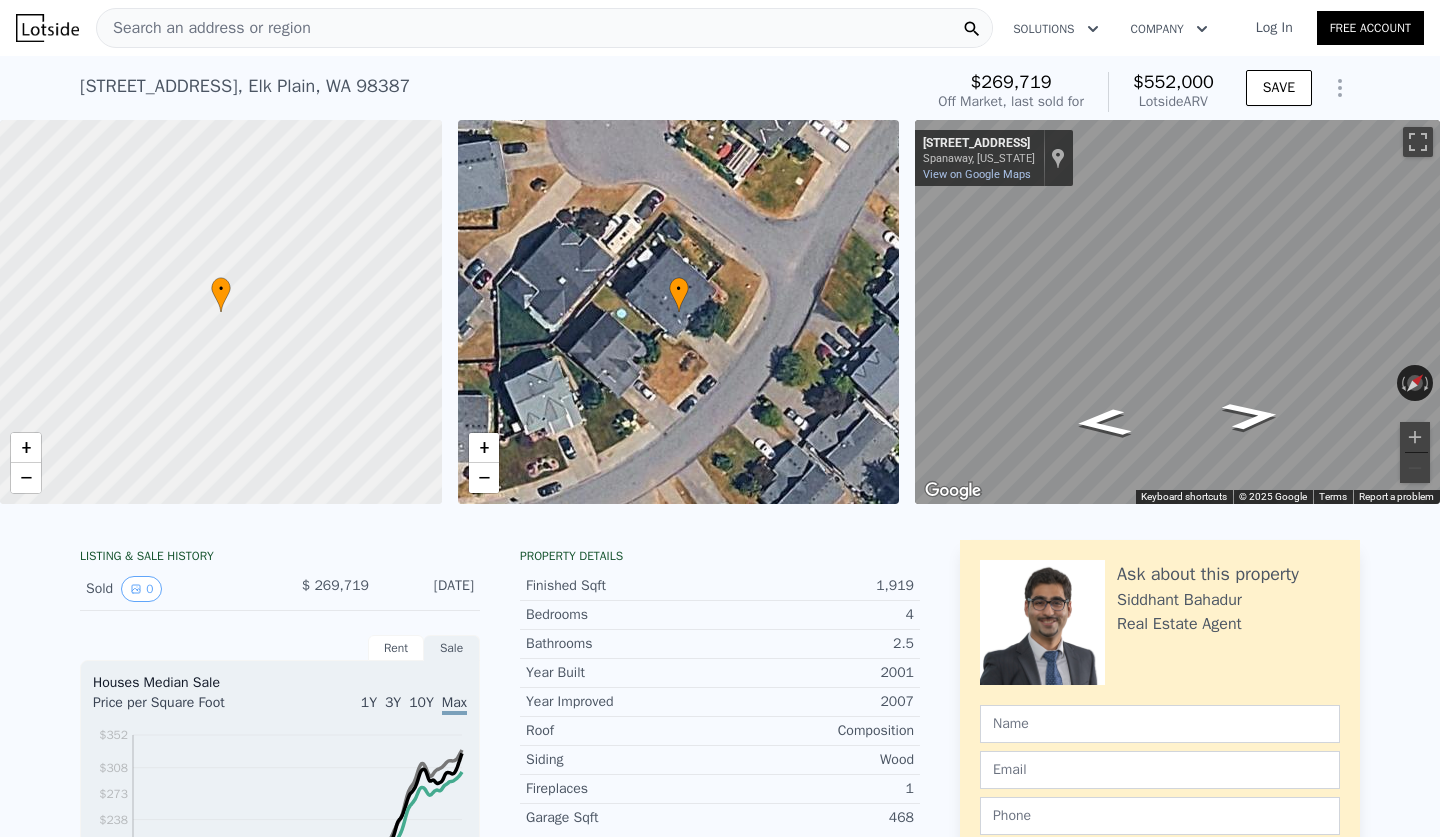 click on "Search an address or region" at bounding box center (204, 28) 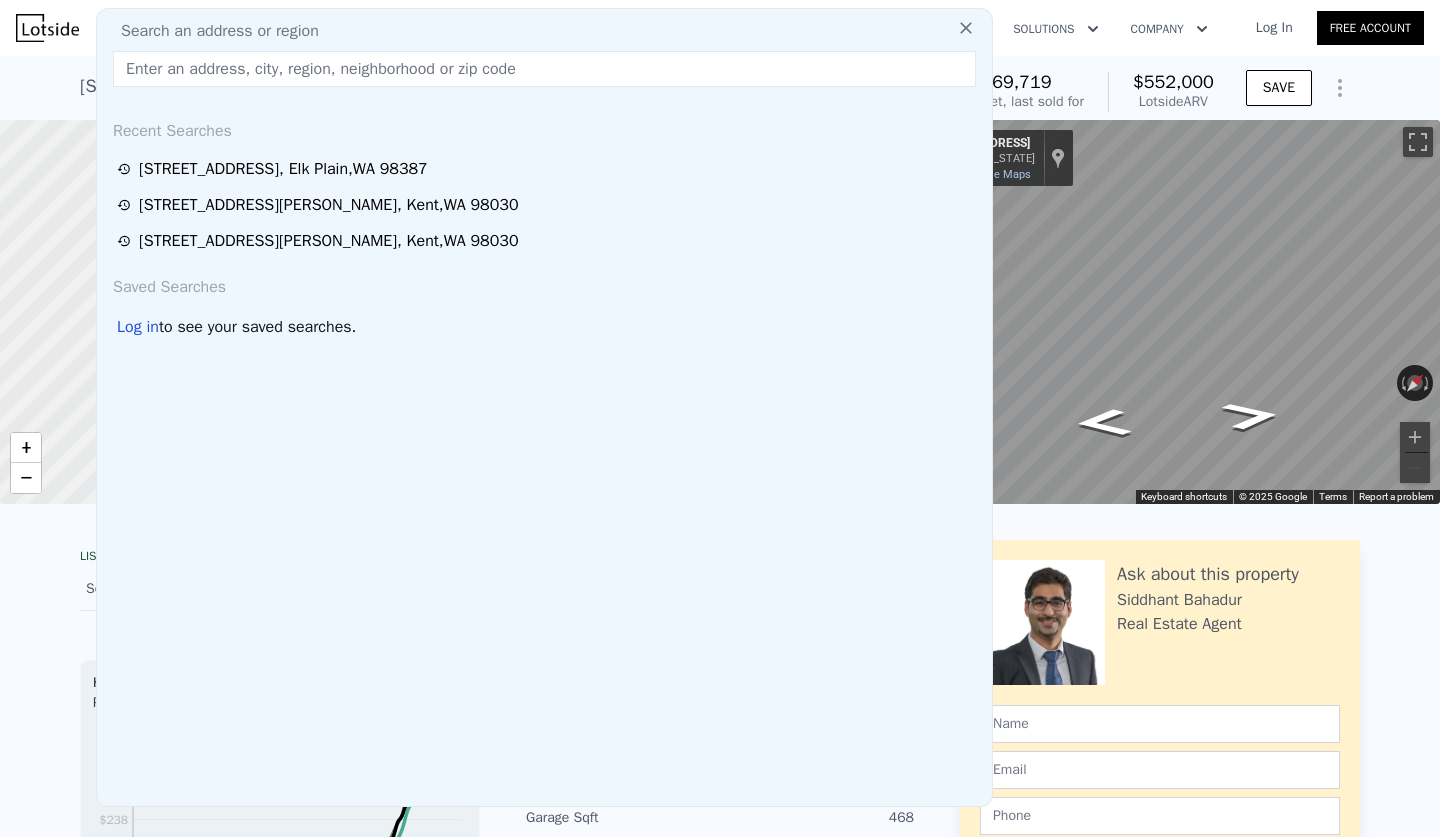 drag, startPoint x: 160, startPoint y: 25, endPoint x: 222, endPoint y: 23, distance: 62.03225 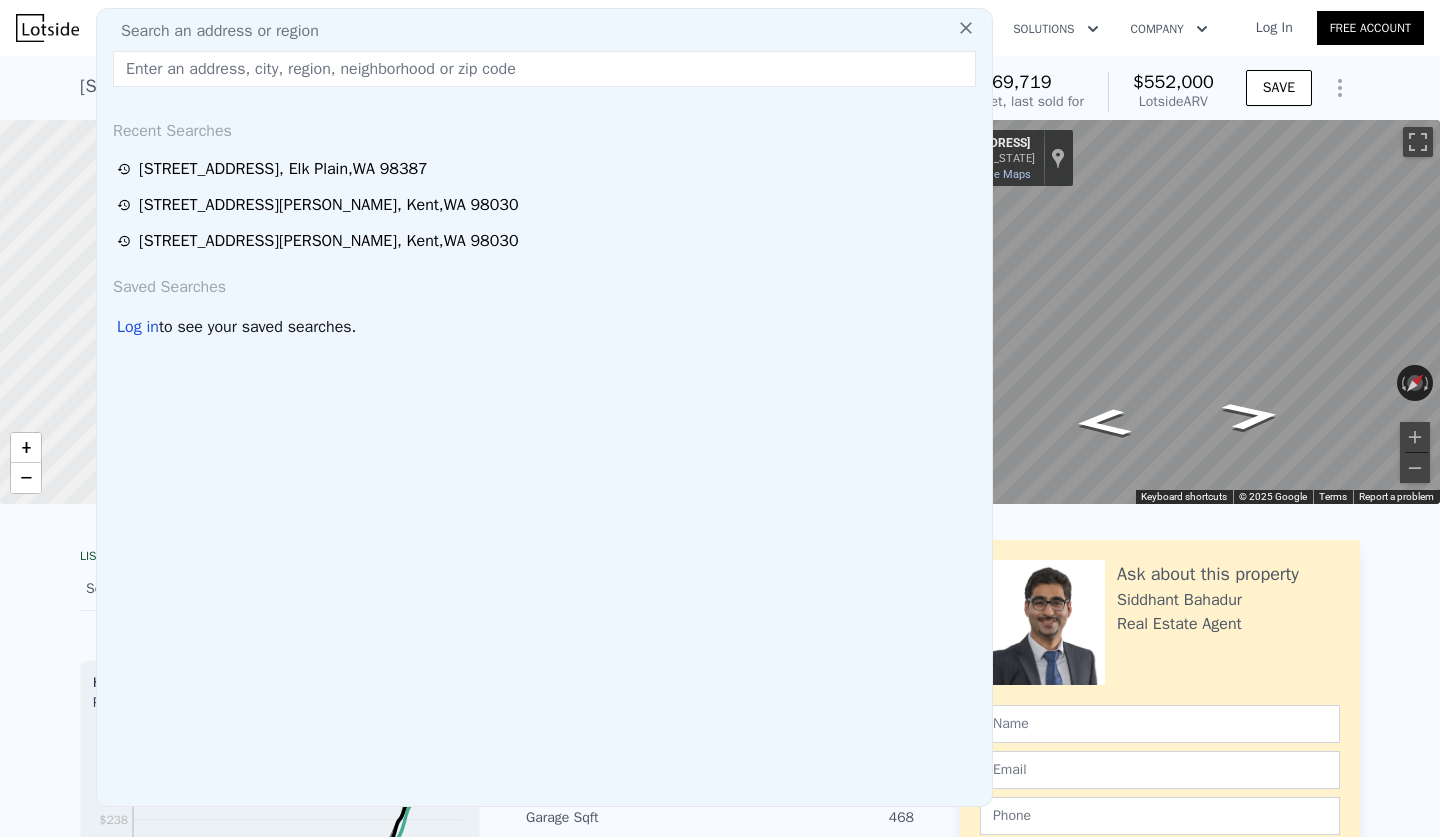 click at bounding box center [544, 69] 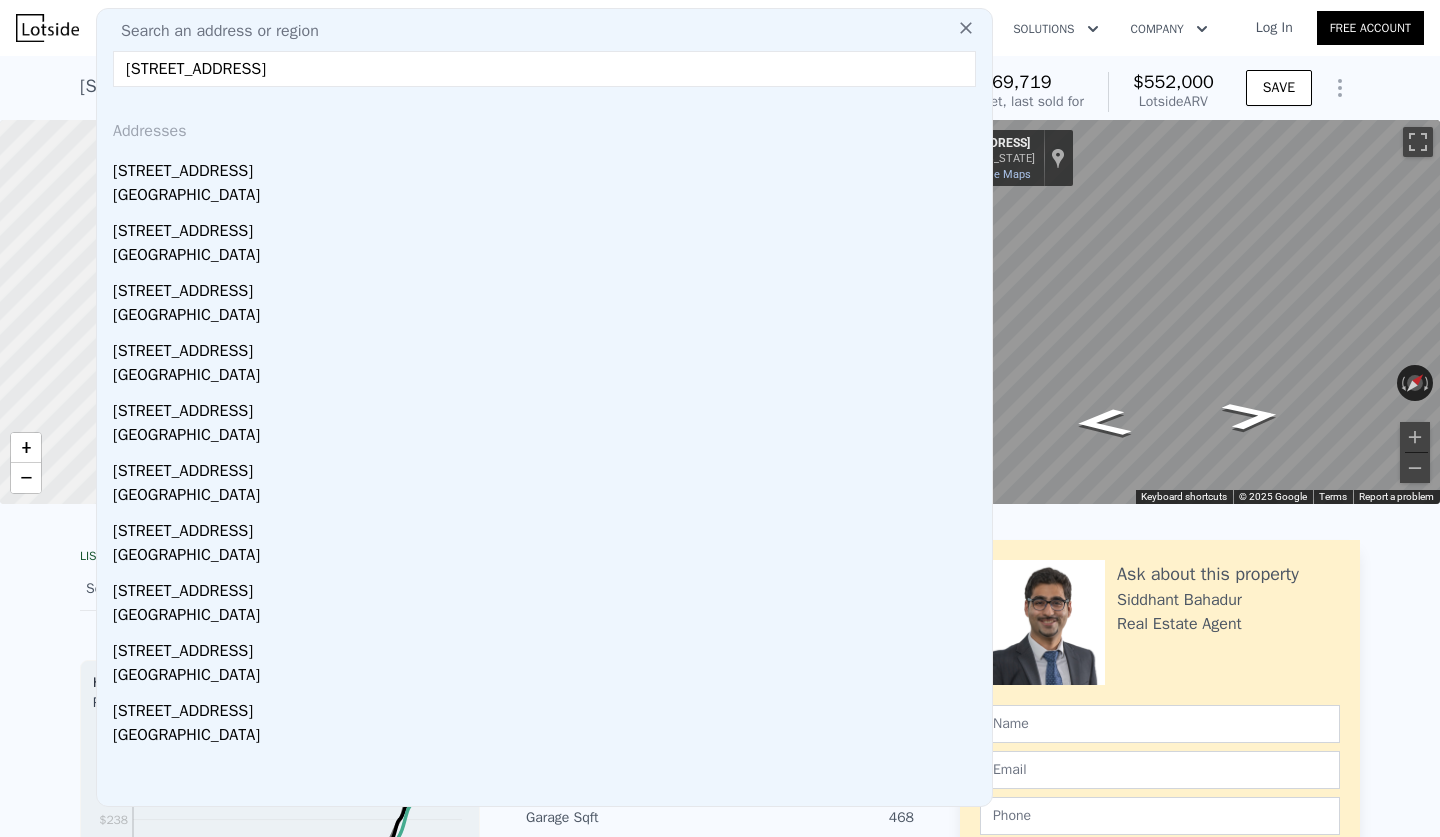 click on "[STREET_ADDRESS]" at bounding box center (544, 69) 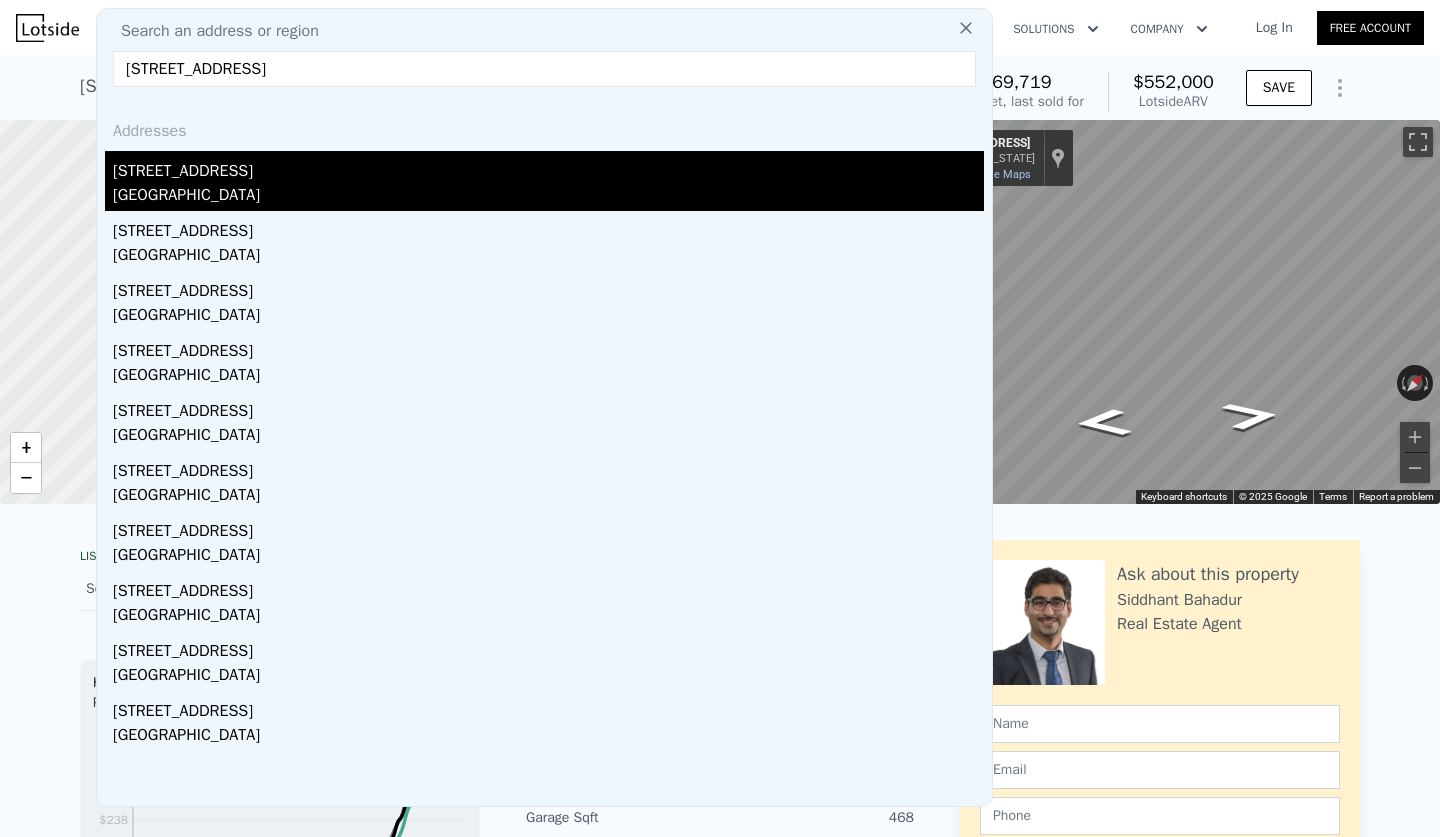 type on "[STREET_ADDRESS]" 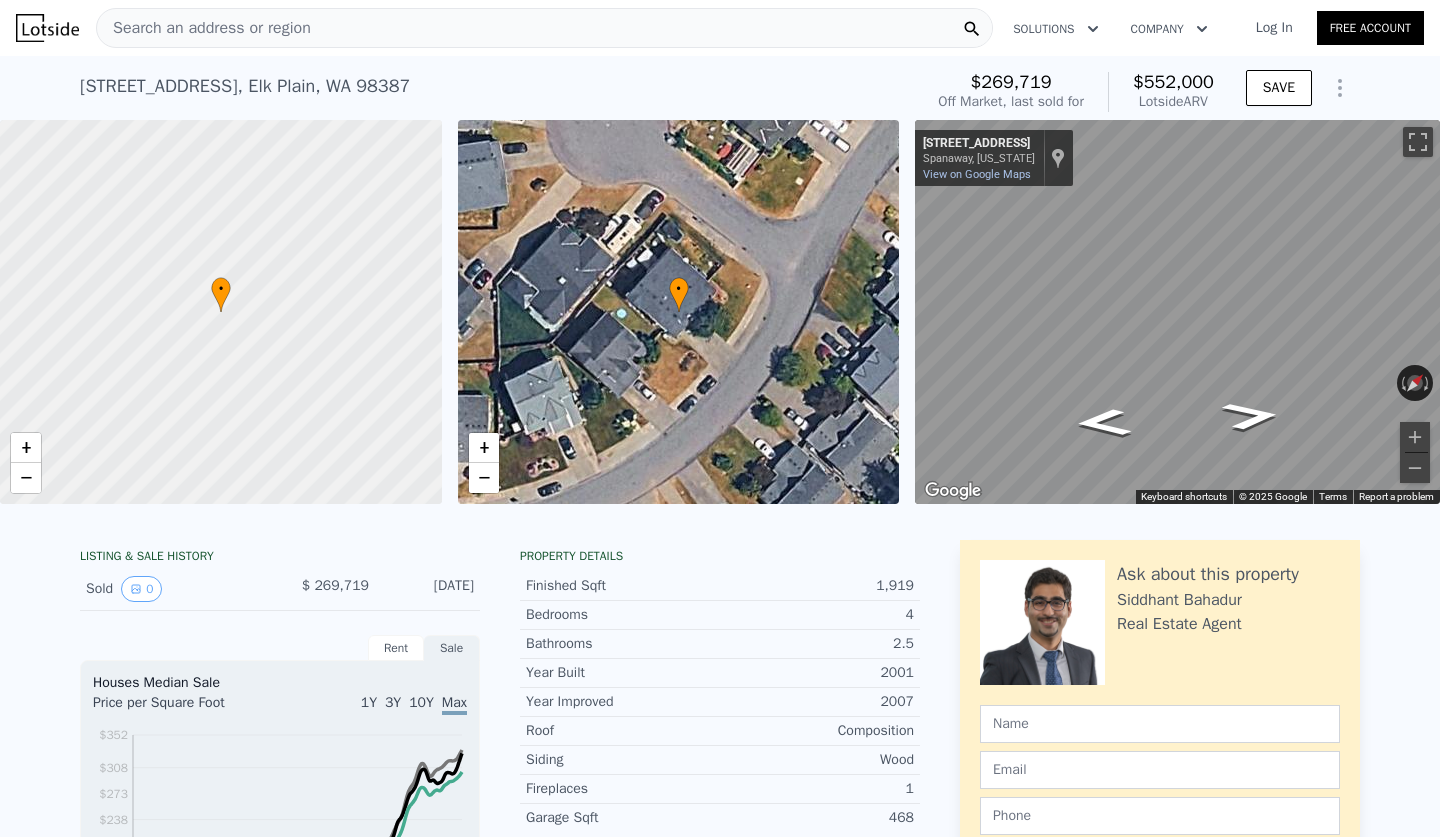 click at bounding box center (221, 312) 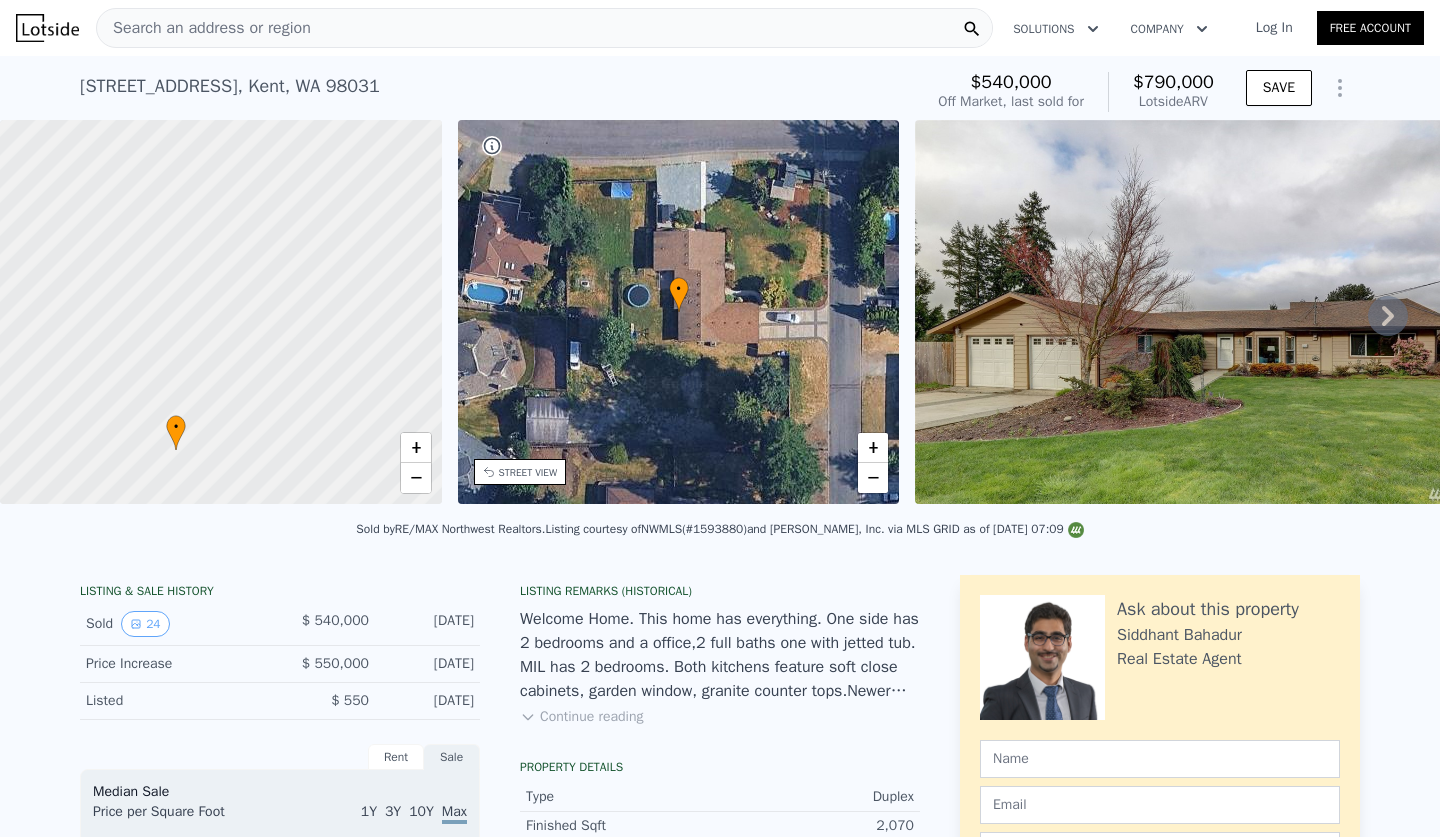 click on "082205-9196" at bounding box center (870, 1109) 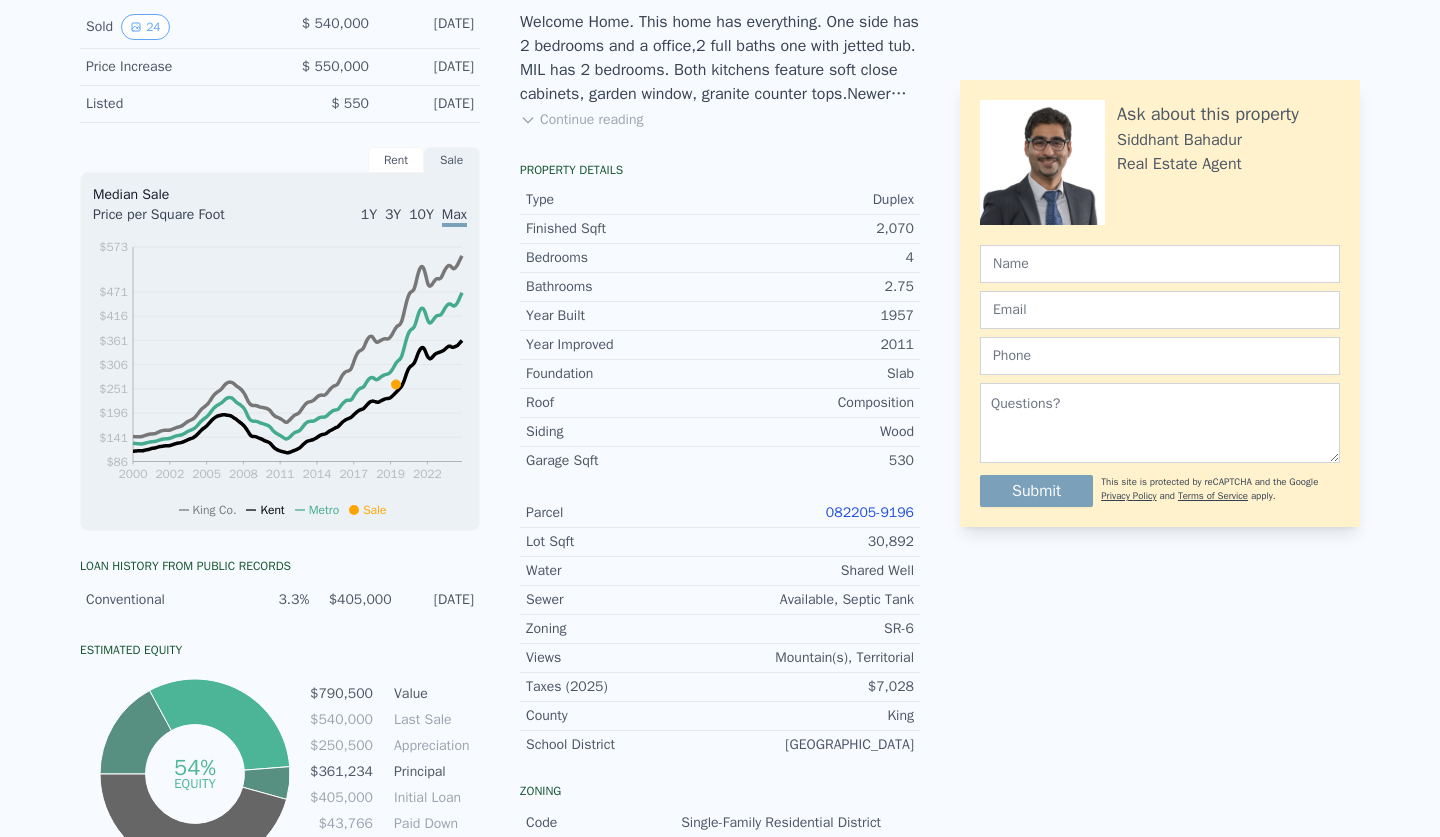 scroll, scrollTop: 0, scrollLeft: 0, axis: both 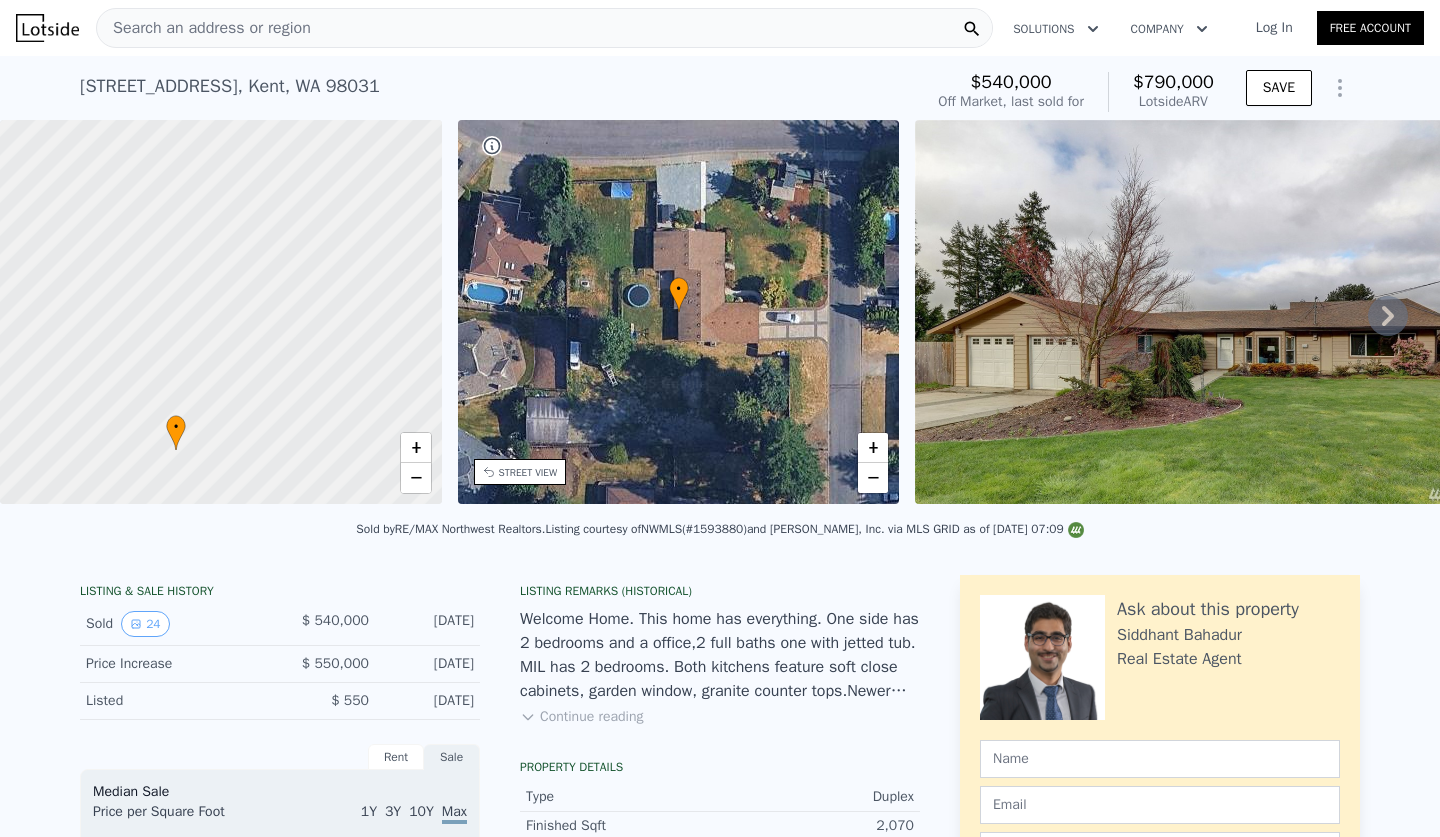 click on "Search an address or region" at bounding box center (544, 28) 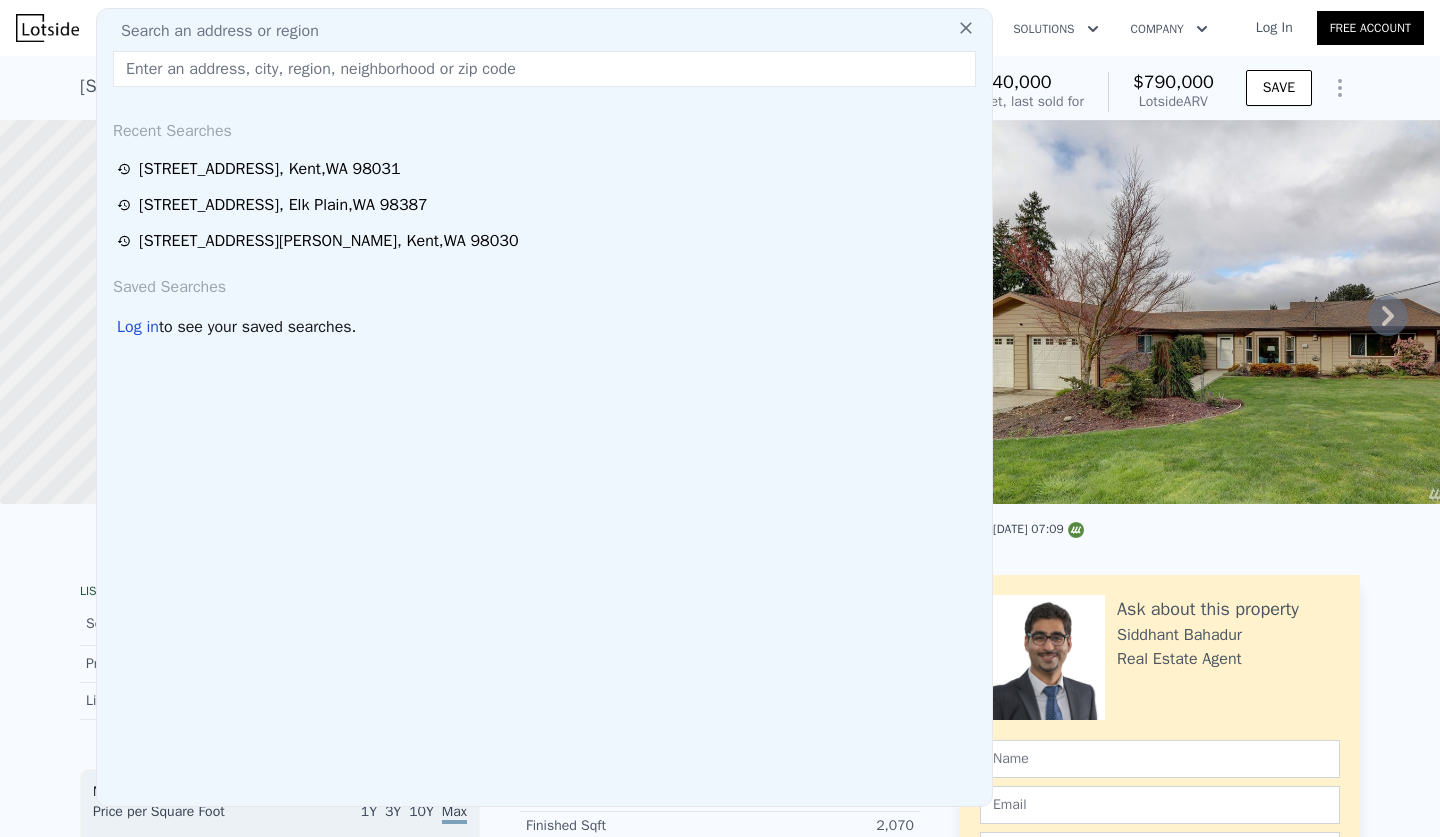 click at bounding box center (544, 69) 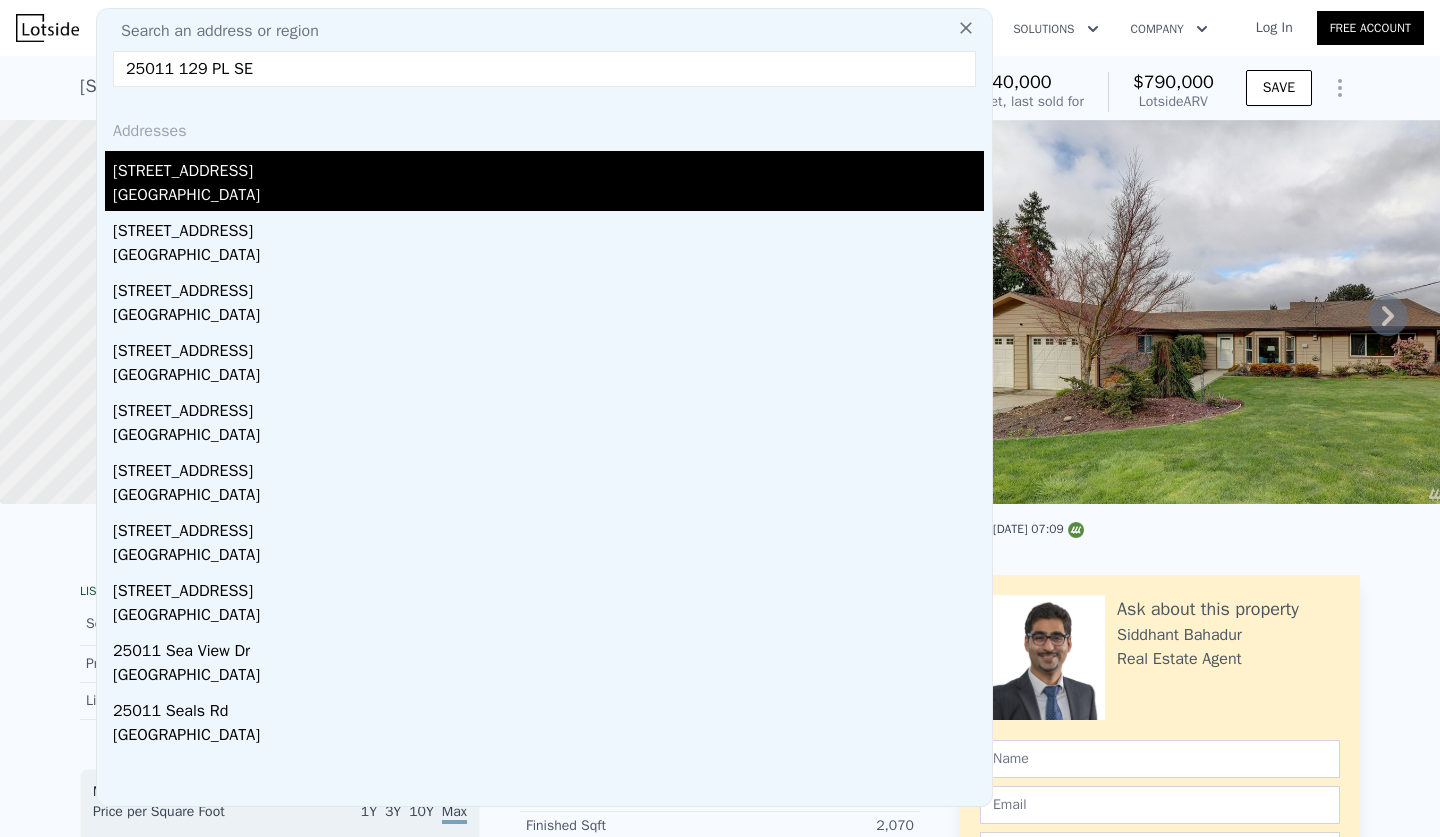 click on "[GEOGRAPHIC_DATA]" at bounding box center [548, 197] 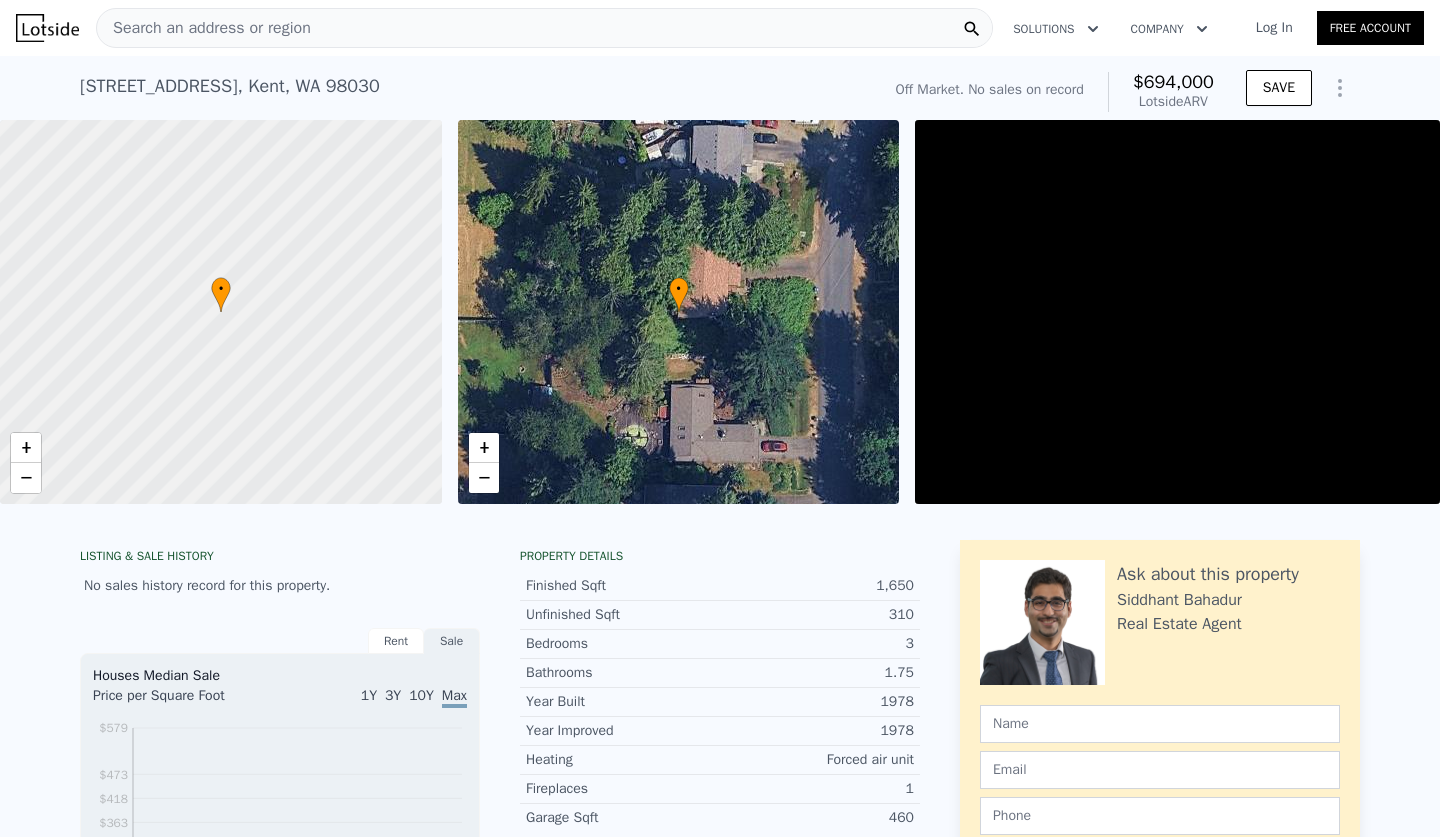 scroll, scrollTop: 182, scrollLeft: 0, axis: vertical 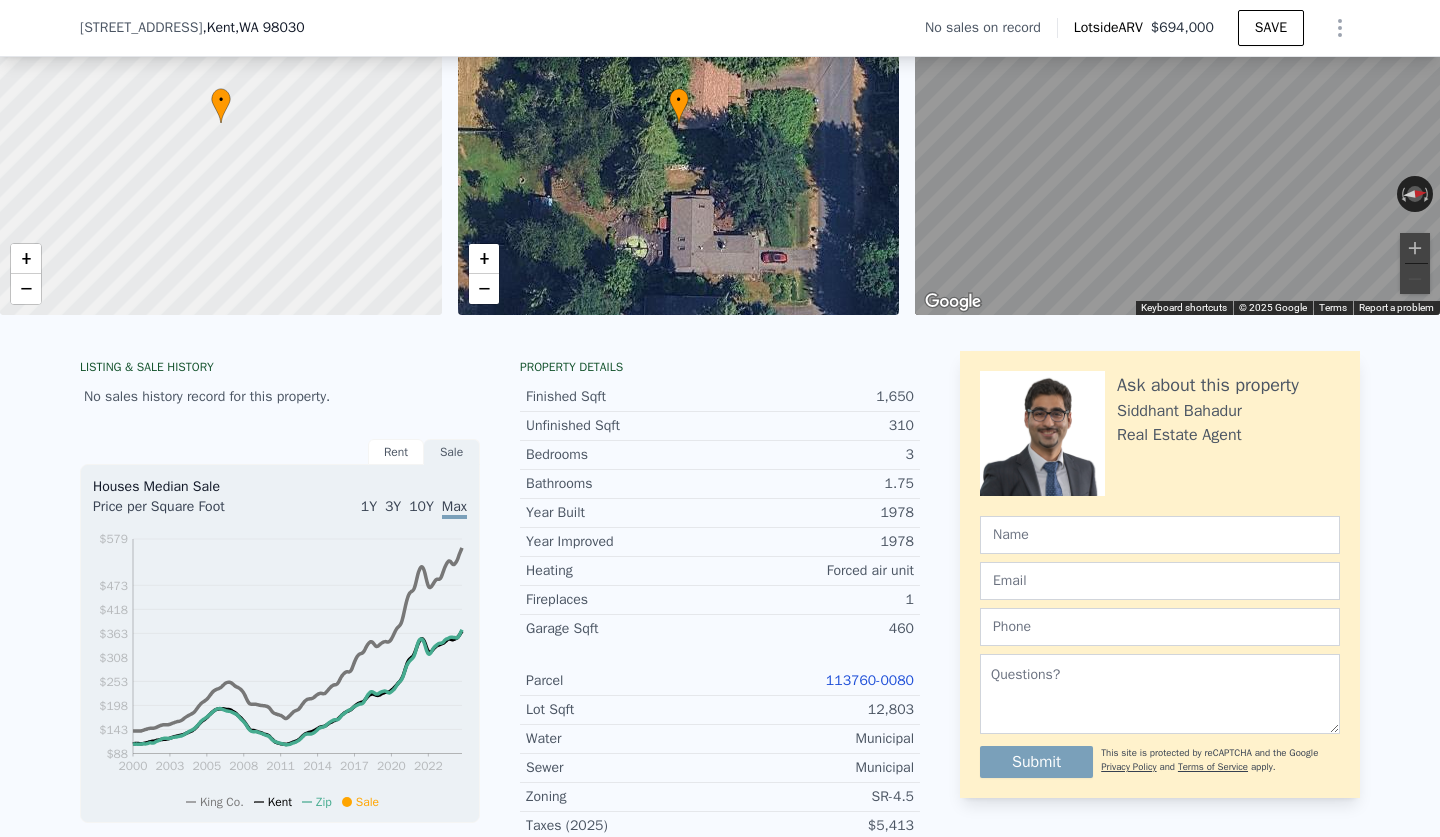 click on "113760-0080" at bounding box center [870, 680] 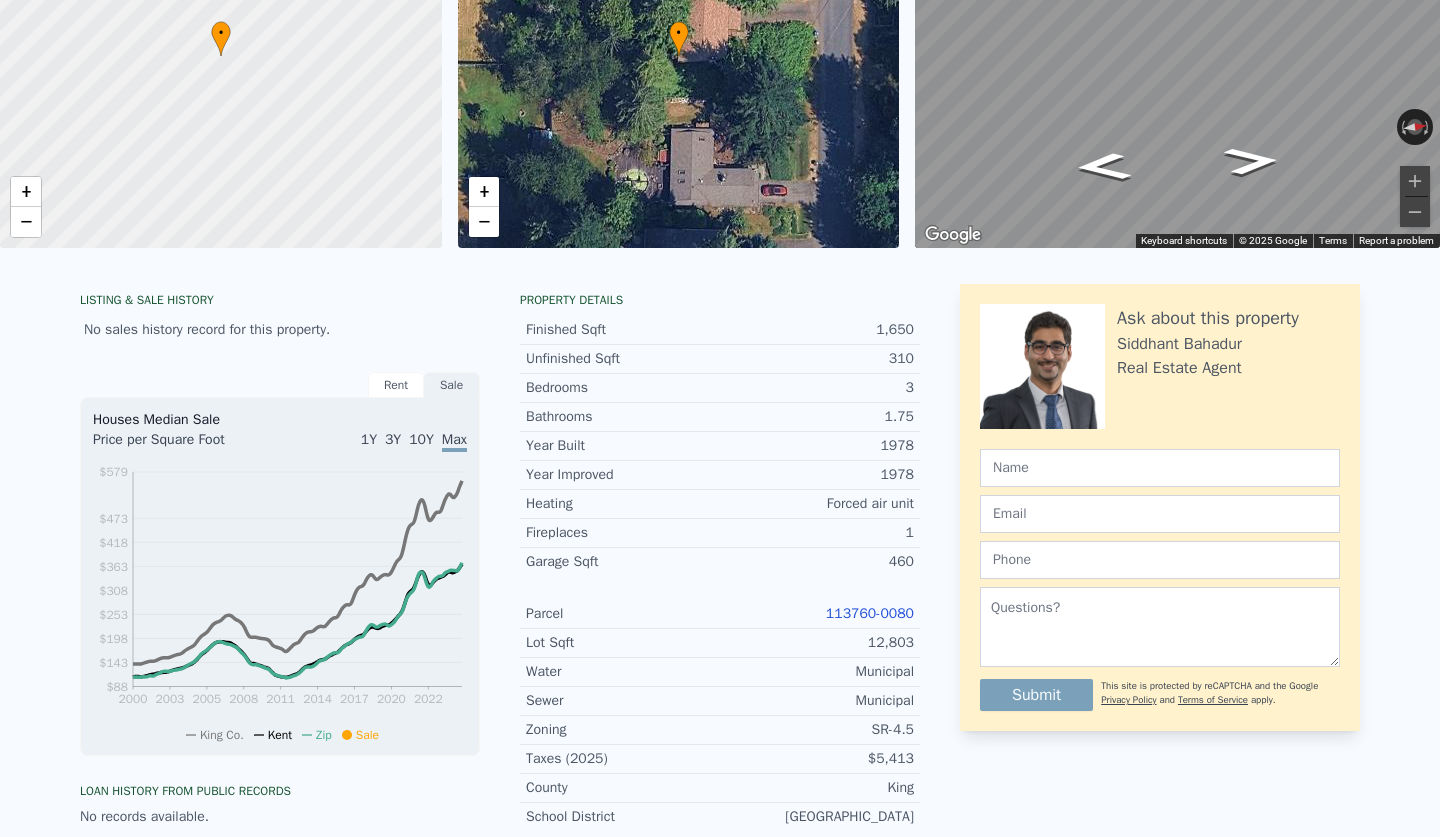 scroll, scrollTop: 0, scrollLeft: 0, axis: both 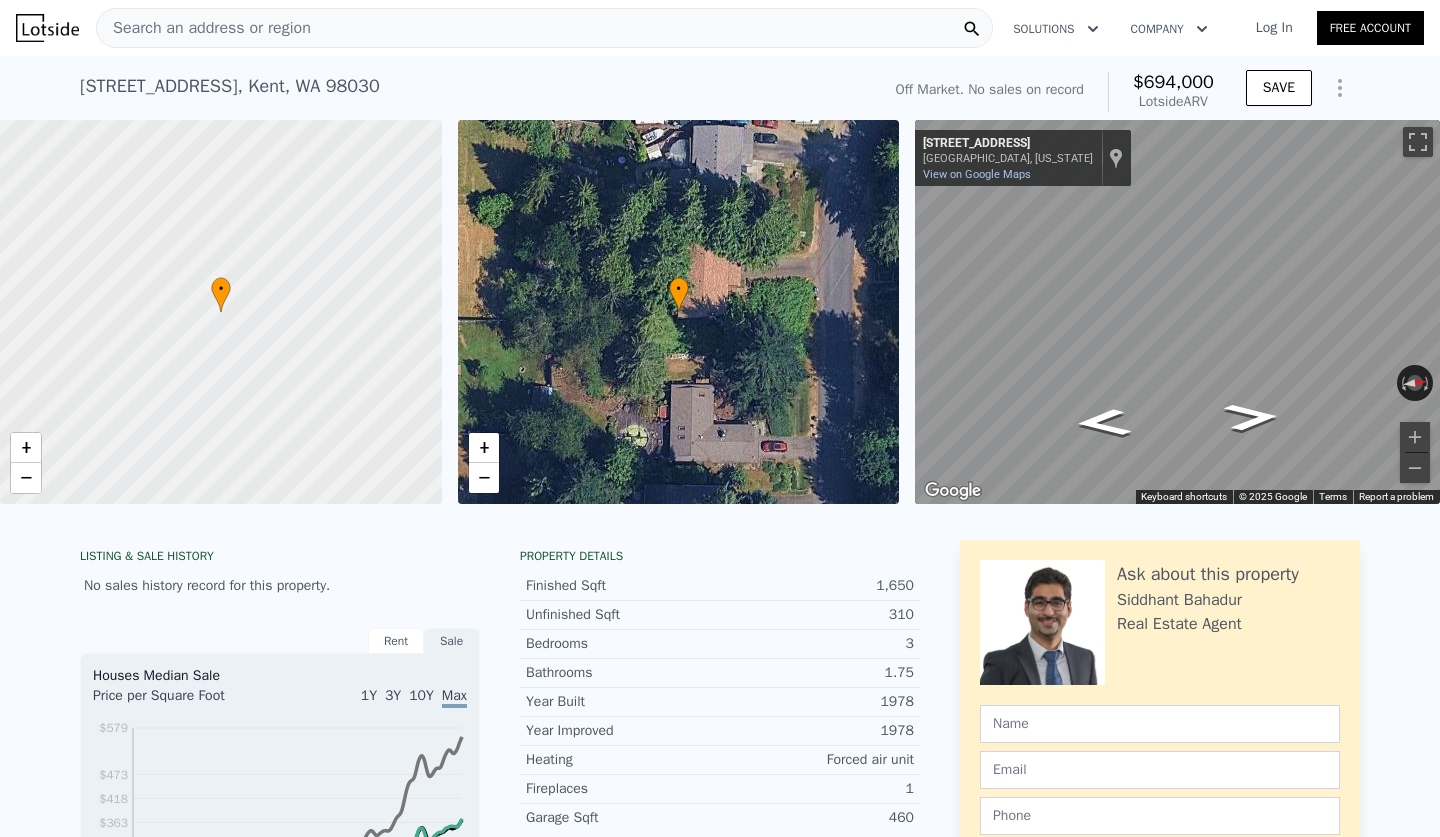 click on "Search an address or region" at bounding box center [204, 28] 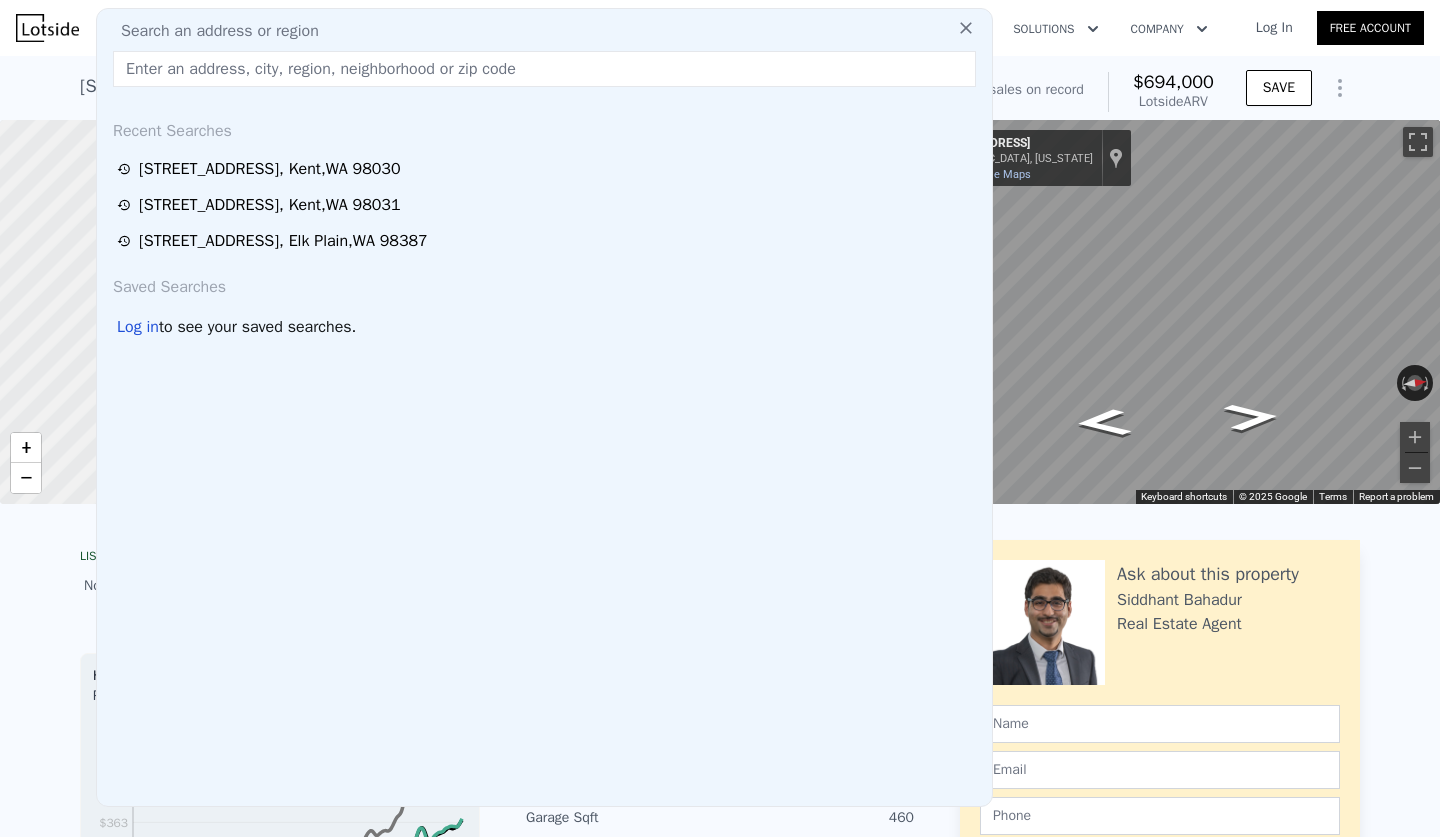 click at bounding box center [544, 69] 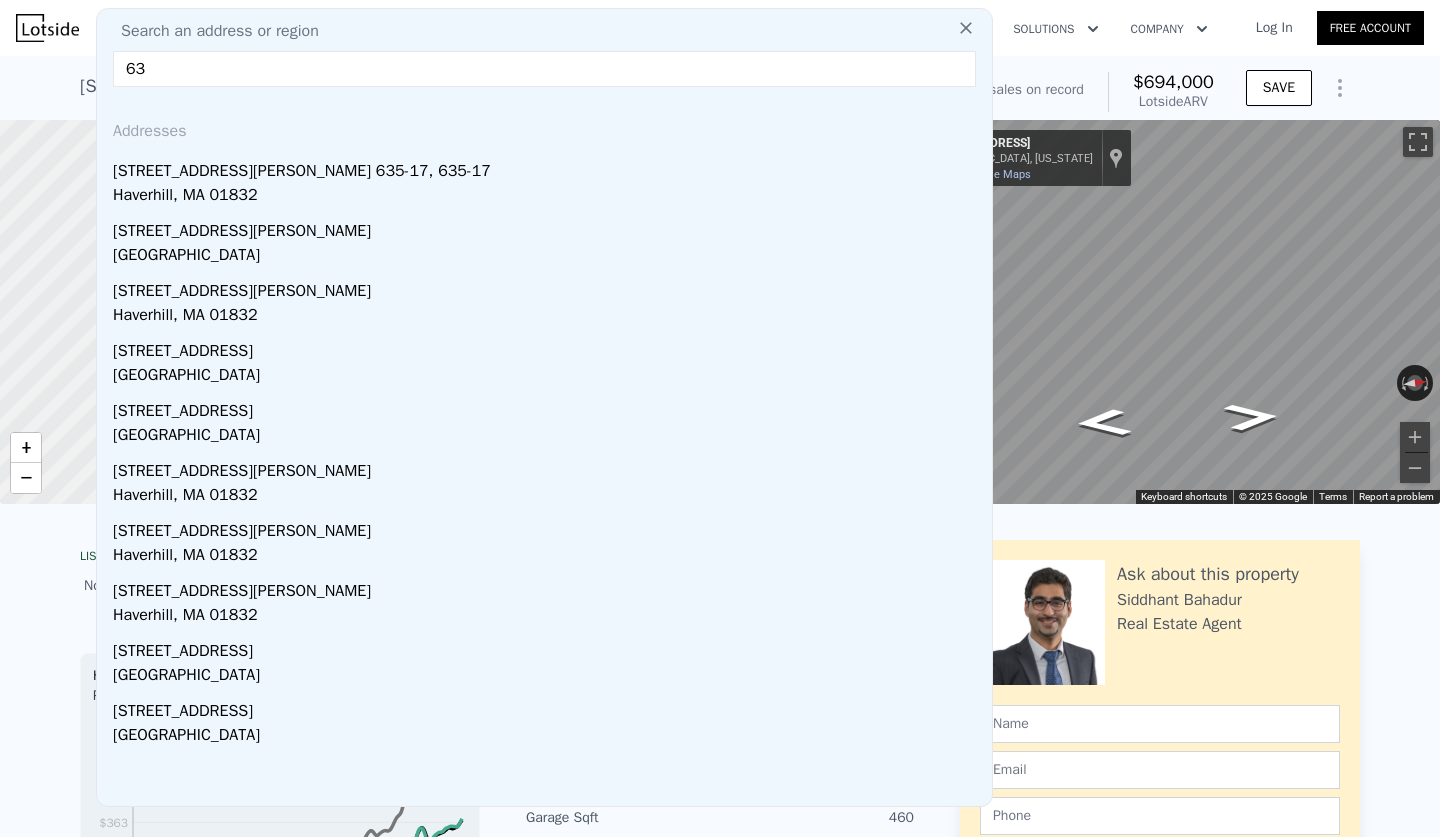 type on "6" 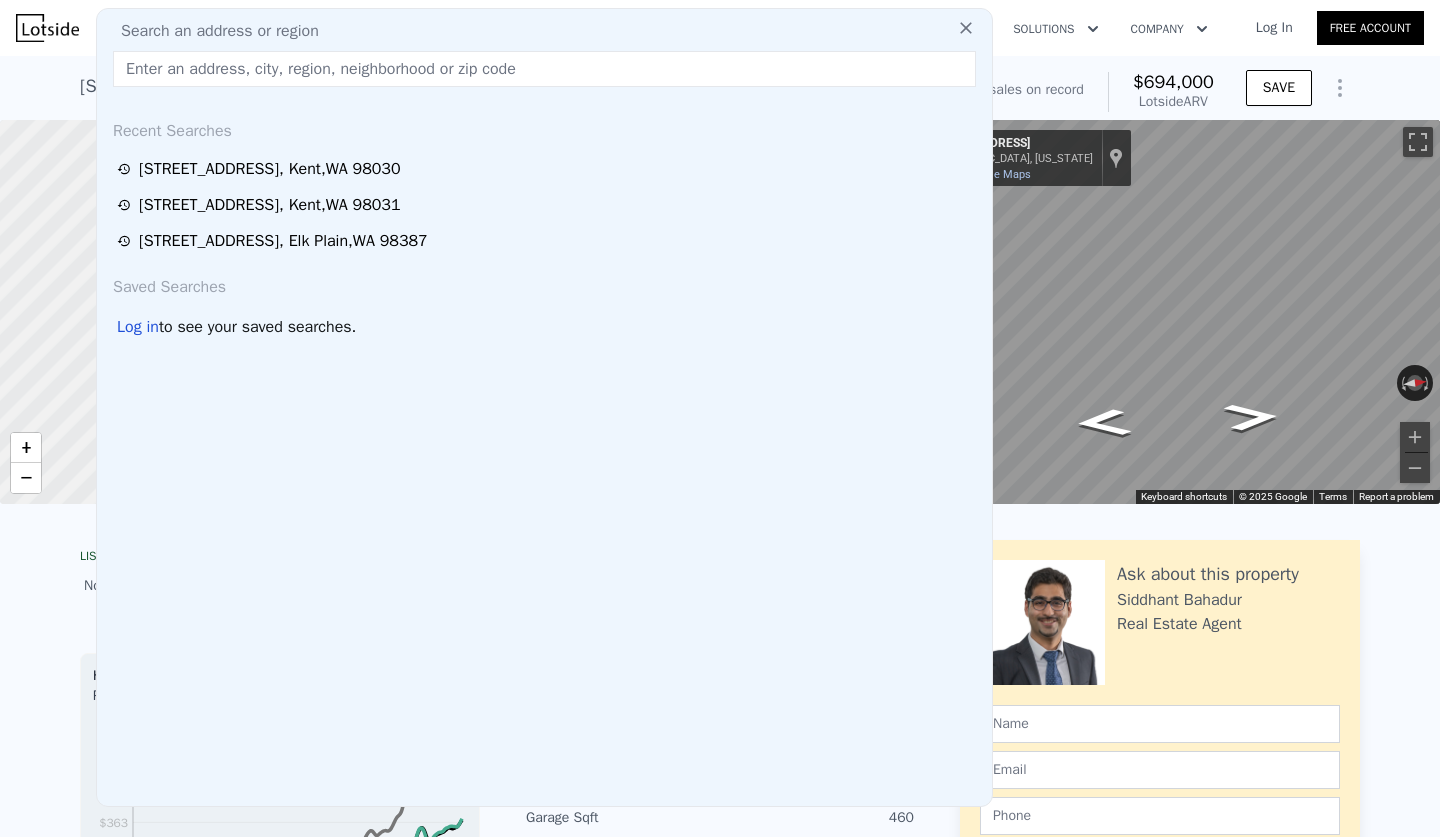 paste on "[STREET_ADDRESS]" 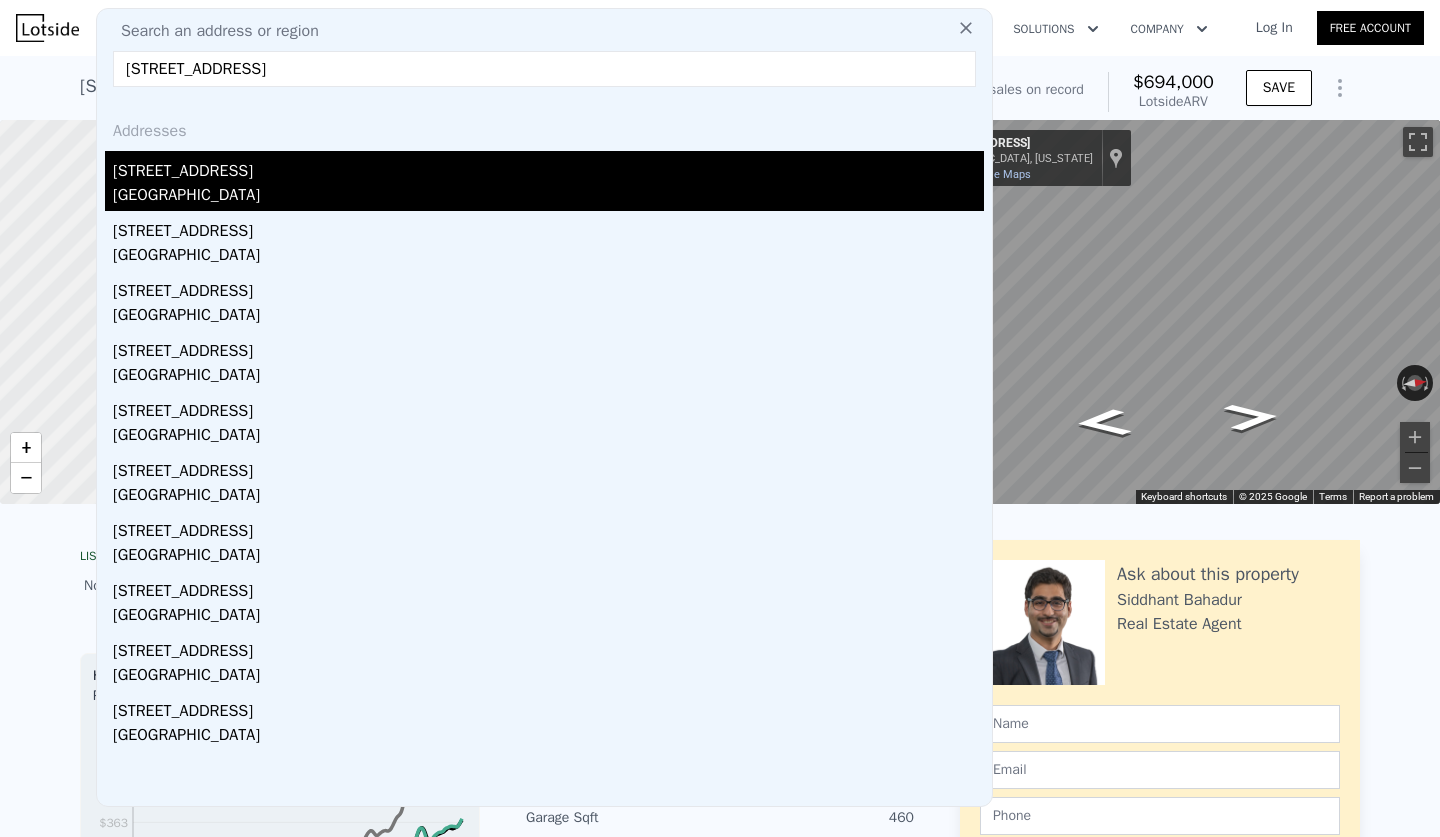 type on "[STREET_ADDRESS]" 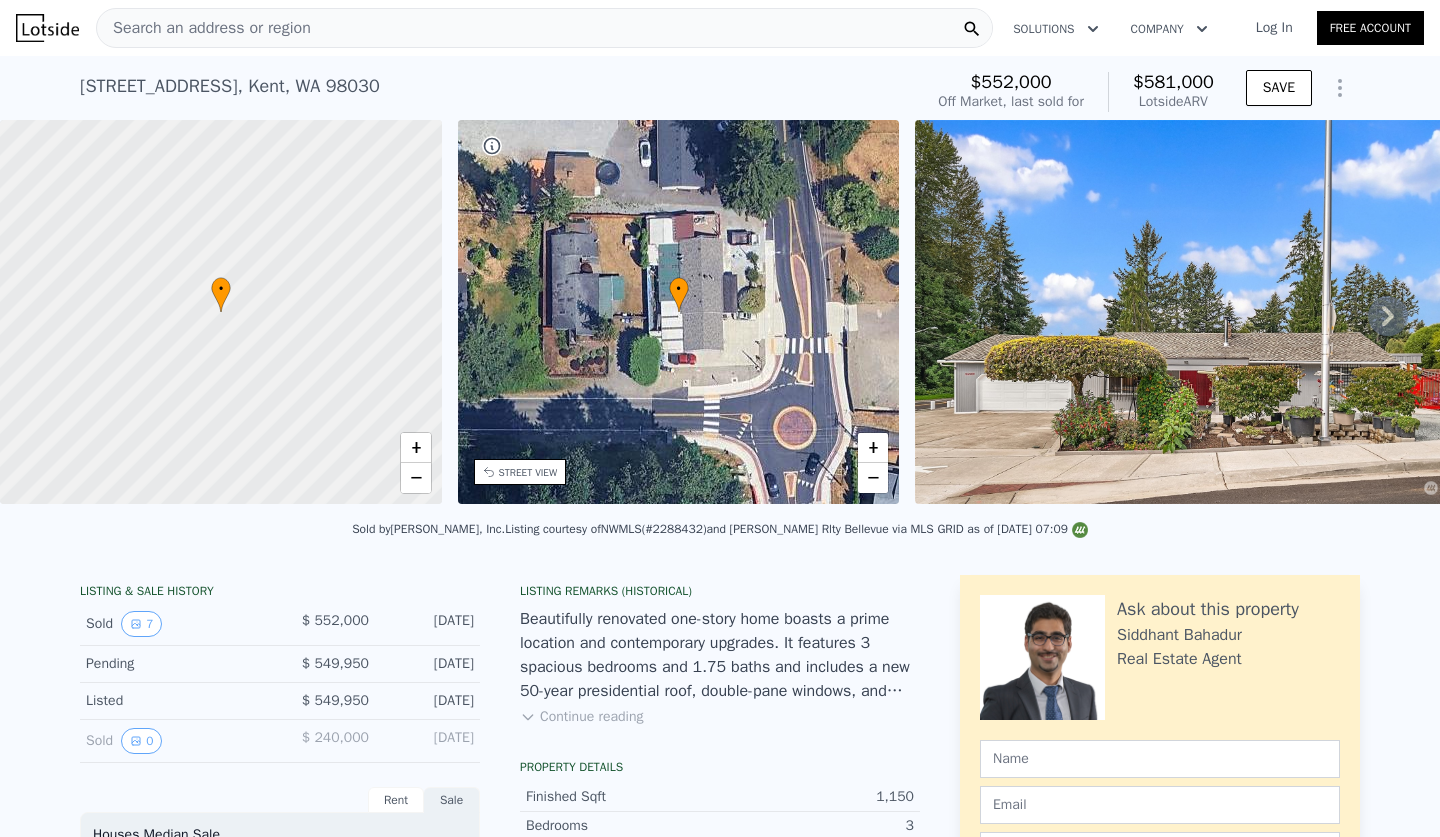 scroll, scrollTop: 333, scrollLeft: 0, axis: vertical 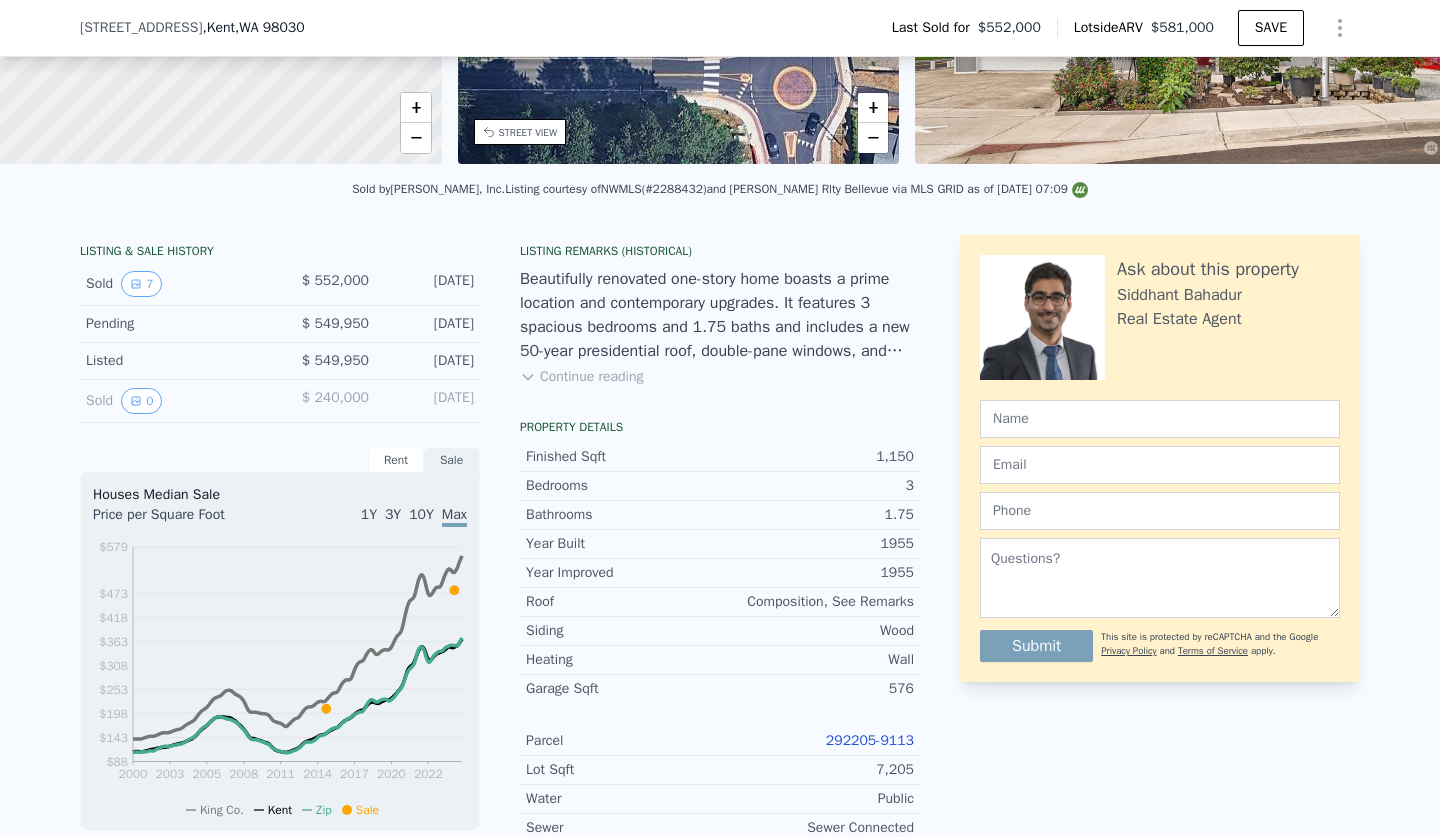 click on "292205-9113" at bounding box center [870, 740] 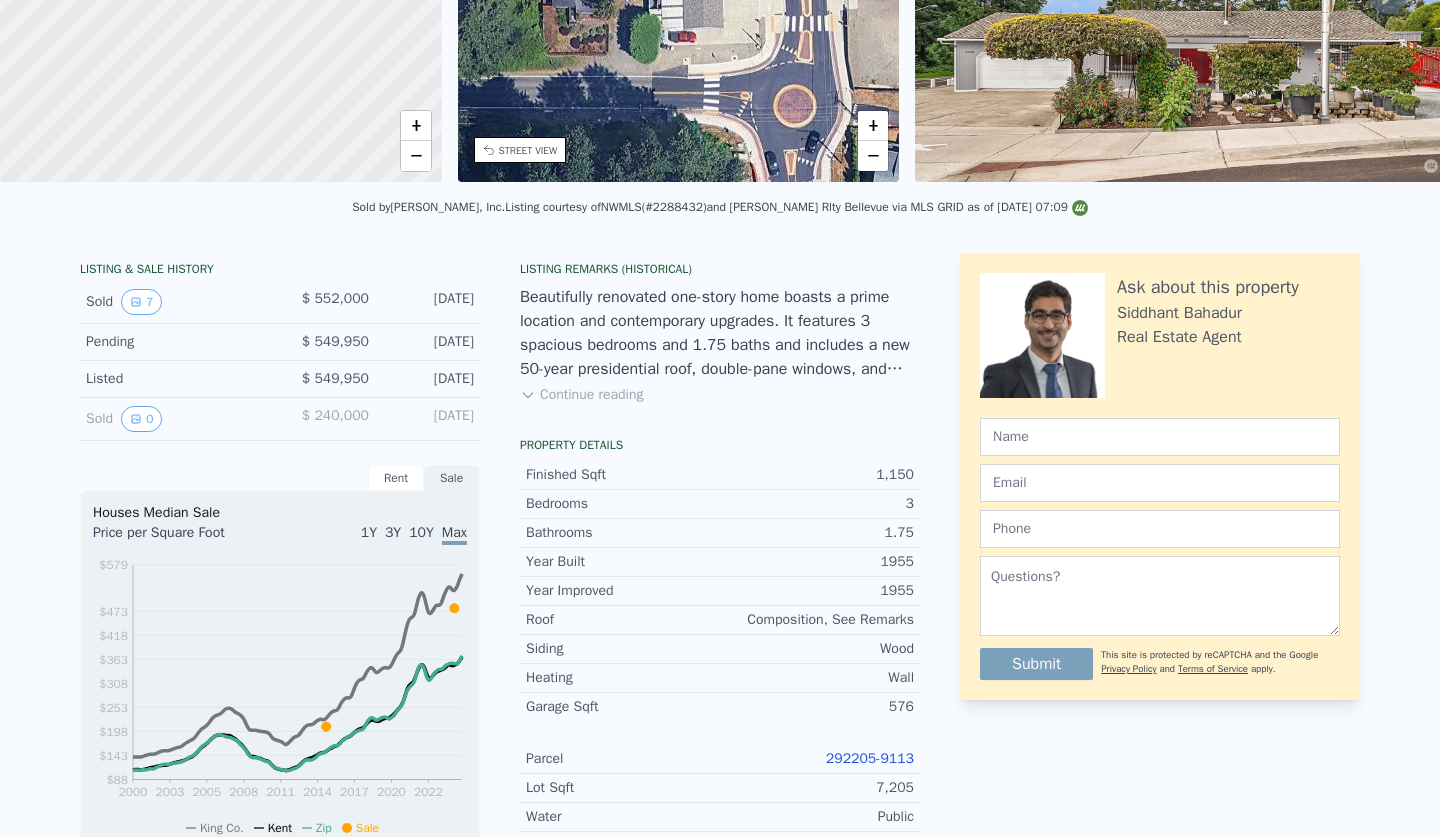 scroll, scrollTop: 0, scrollLeft: 0, axis: both 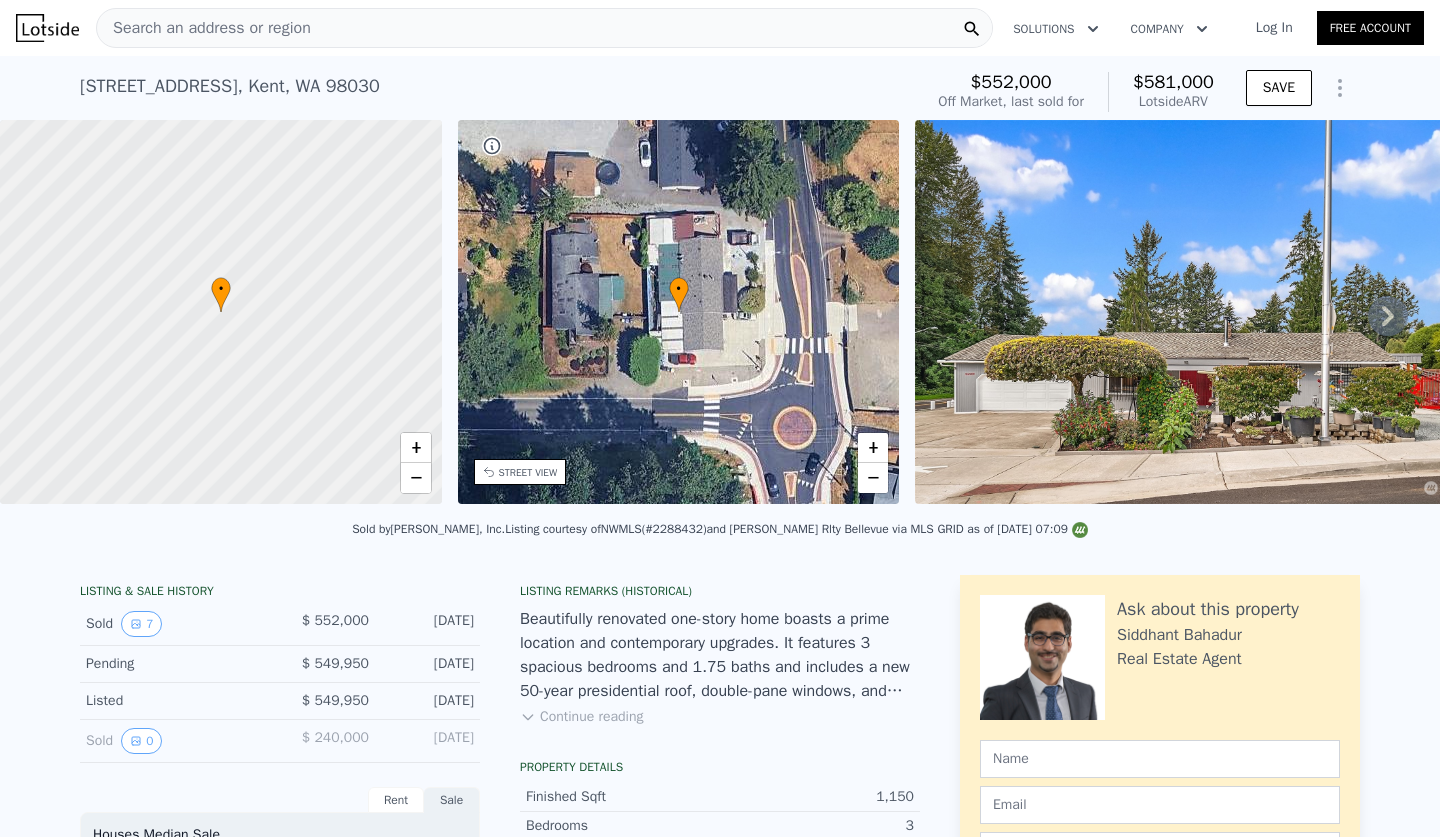 click on "Search an address or region" at bounding box center [544, 28] 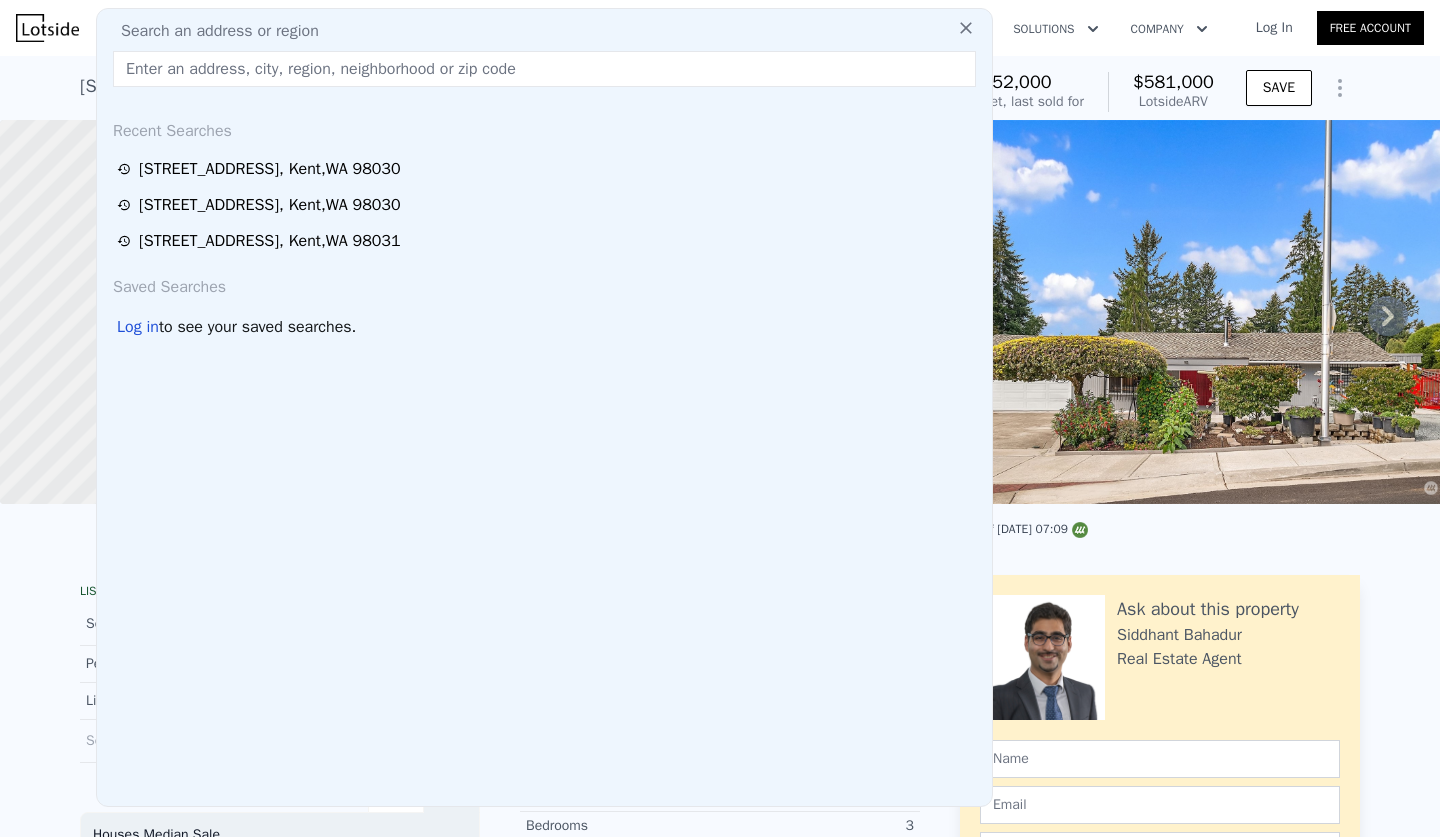 click at bounding box center (544, 69) 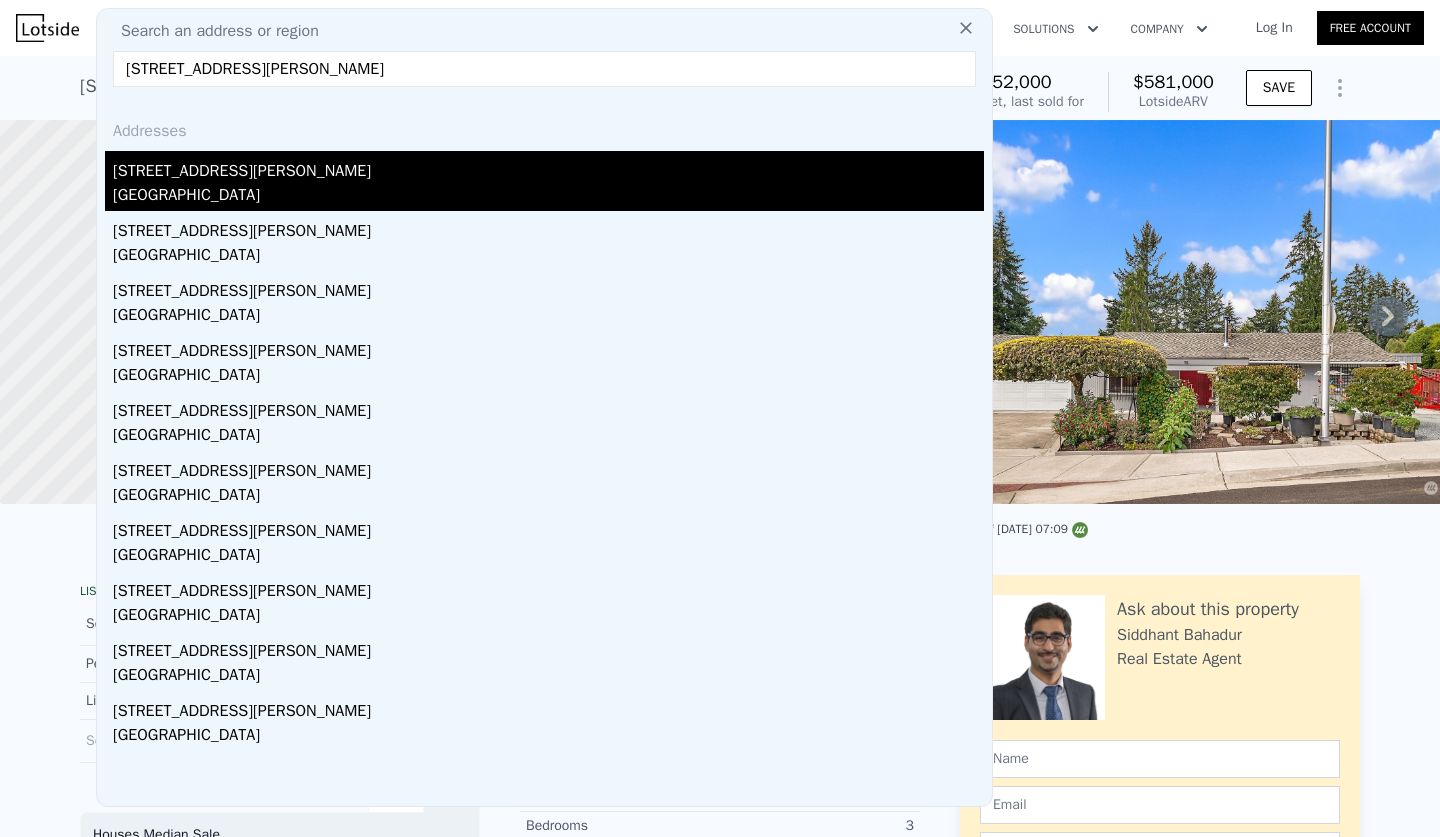 click on "[GEOGRAPHIC_DATA]" at bounding box center (548, 197) 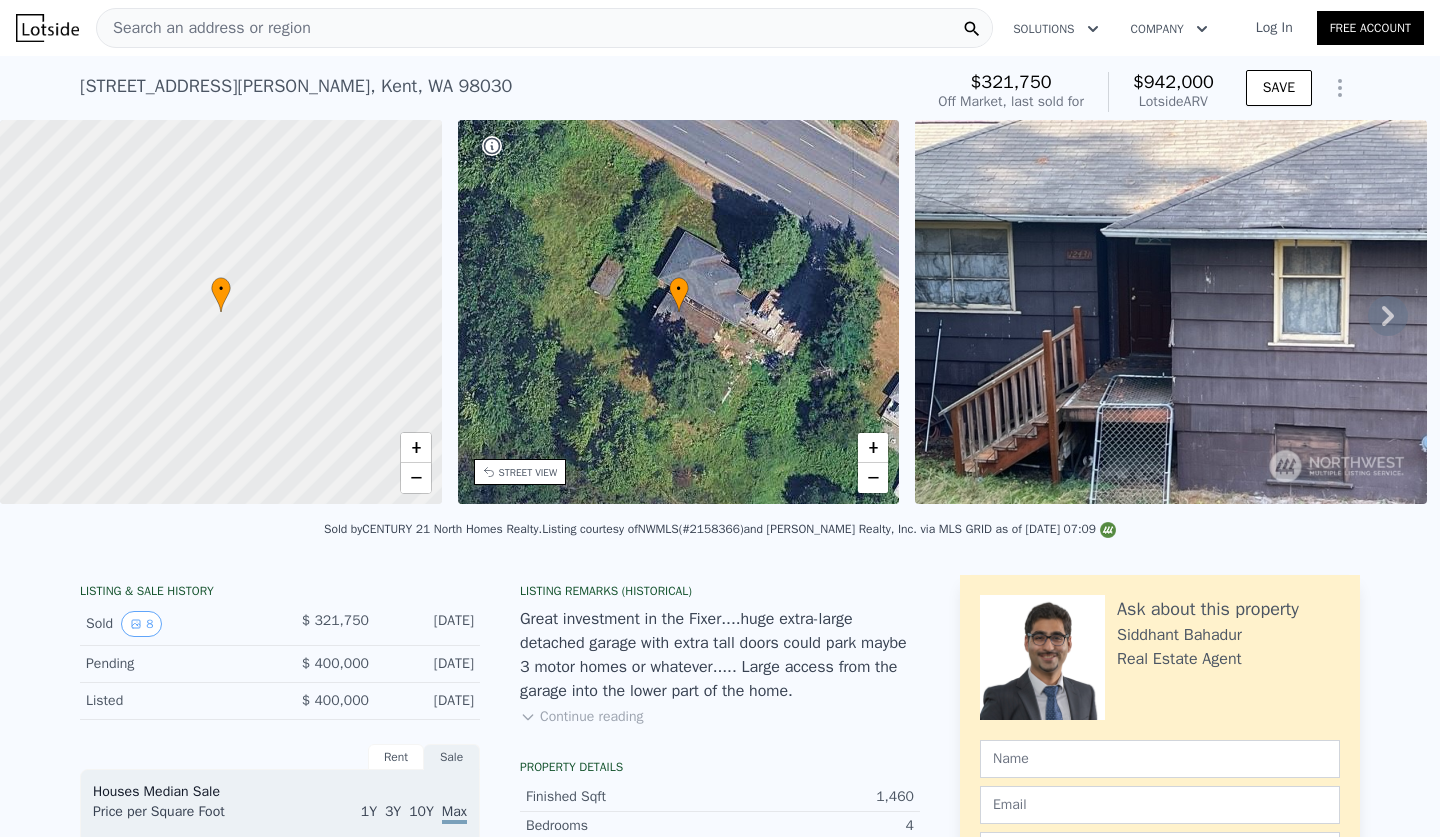 scroll, scrollTop: 410, scrollLeft: 0, axis: vertical 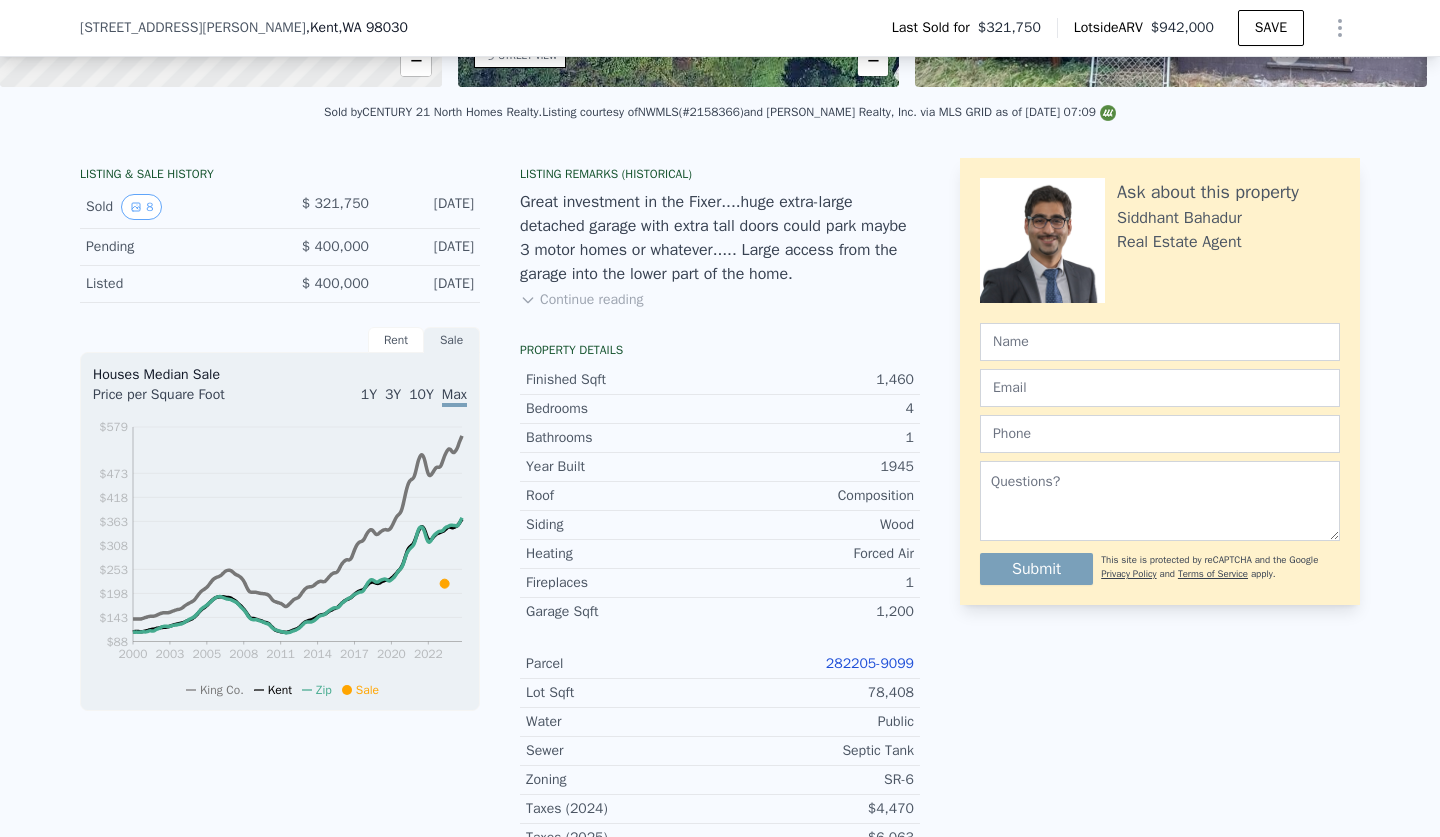click on "282205-9099" at bounding box center [870, 663] 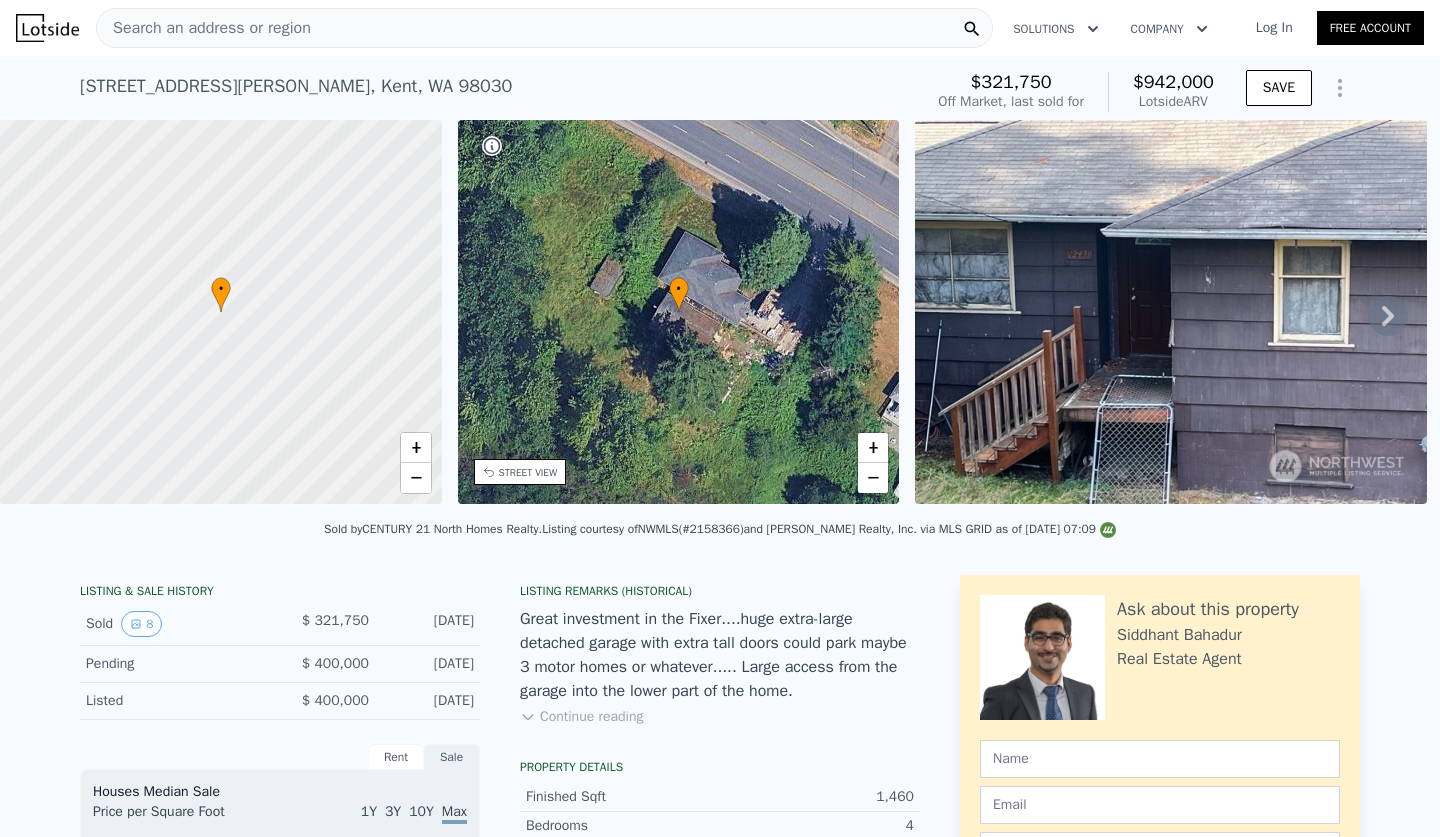 click on "Search an address or region" at bounding box center [544, 28] 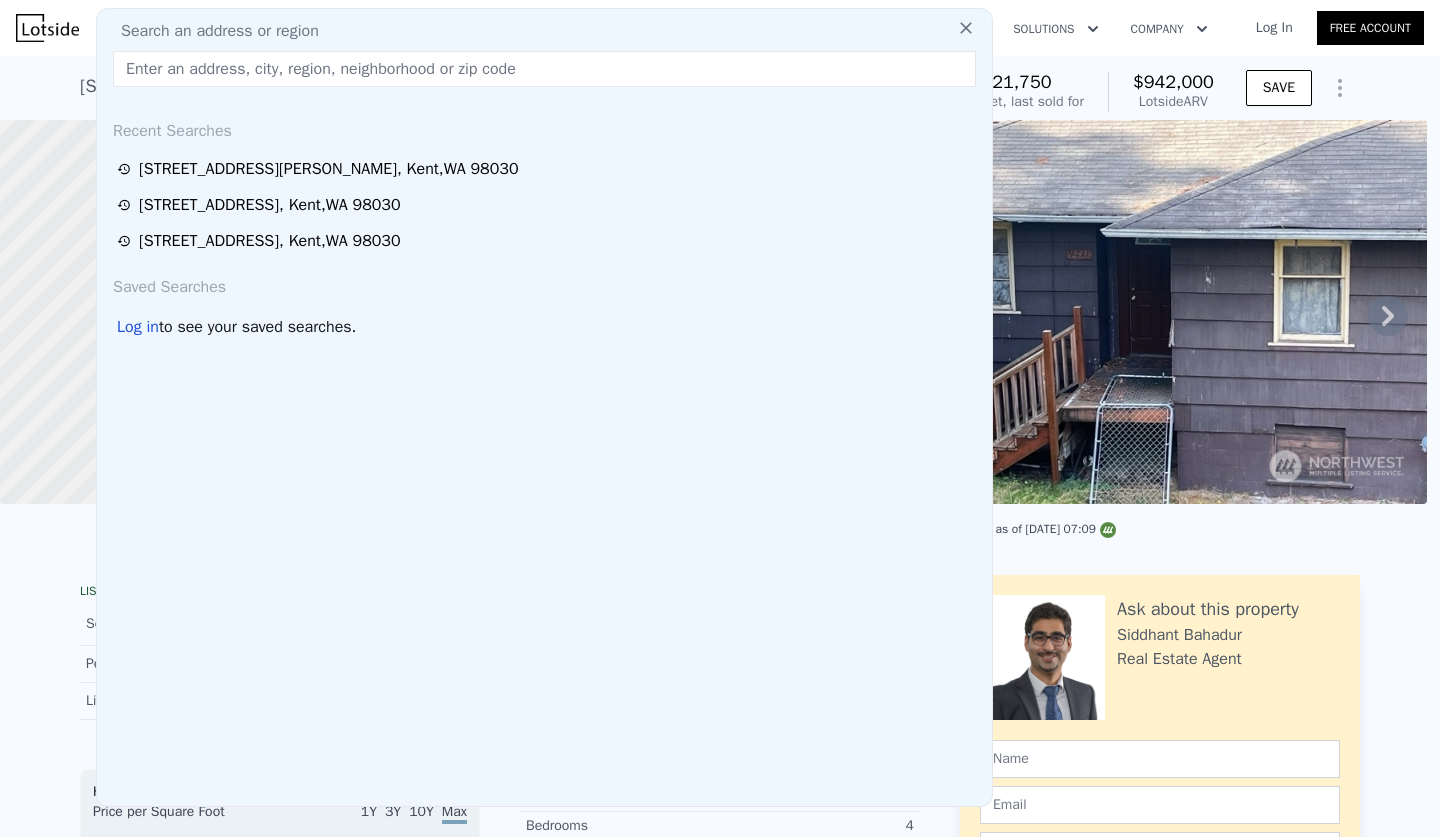 click at bounding box center [544, 69] 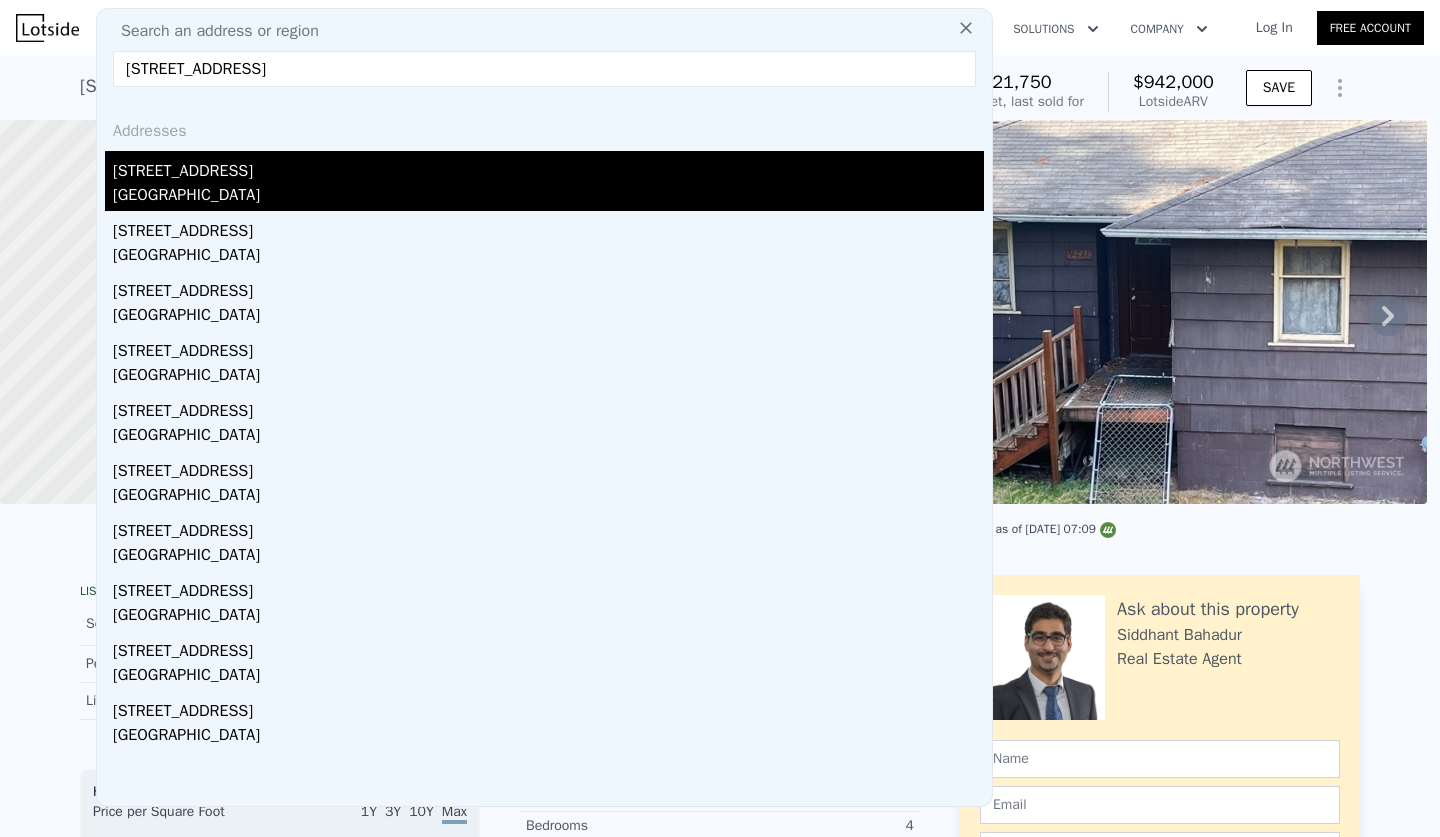 click on "[GEOGRAPHIC_DATA]" at bounding box center (548, 197) 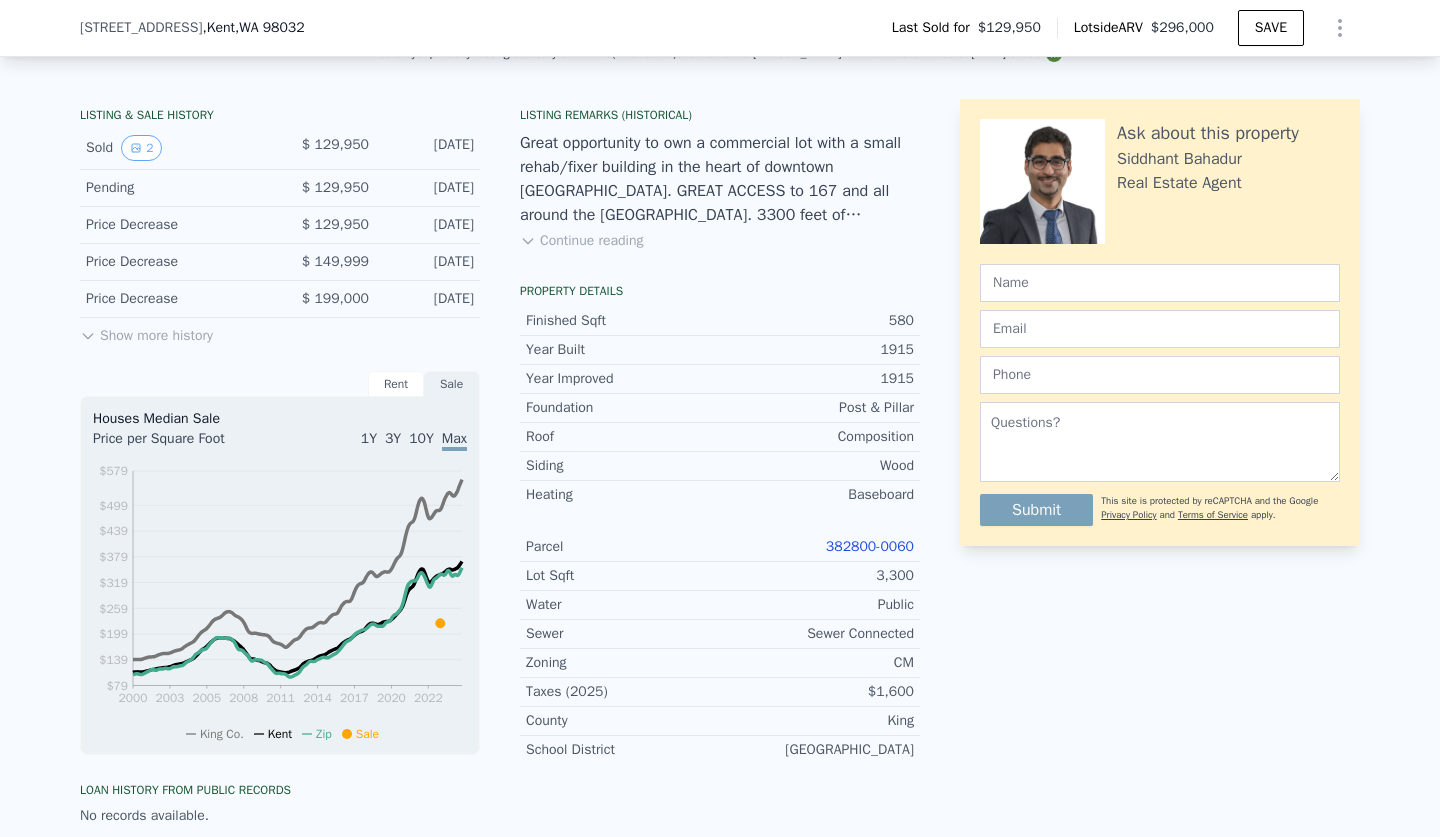 scroll, scrollTop: 516, scrollLeft: 0, axis: vertical 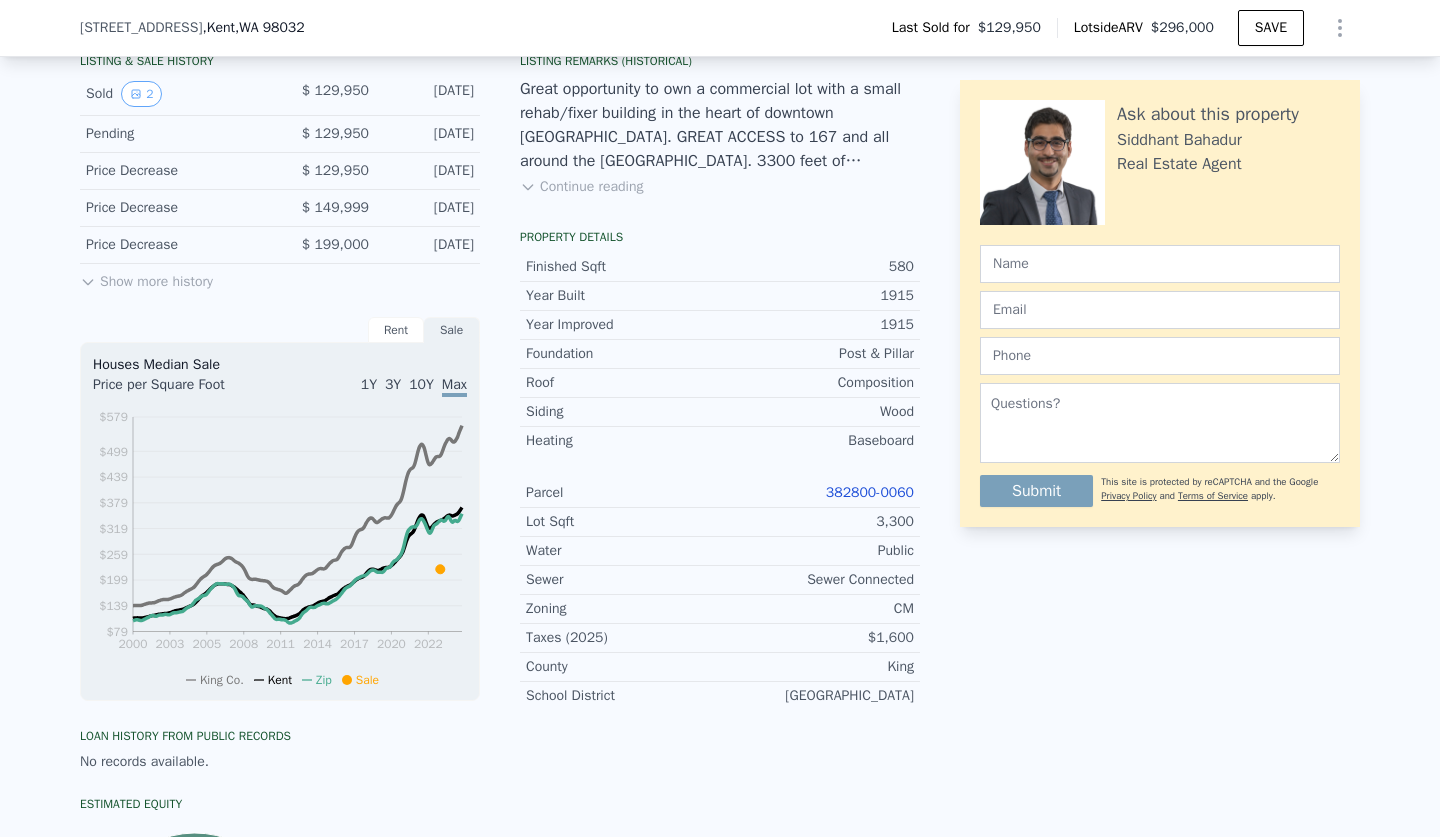 click on "382800-0060" at bounding box center (870, 492) 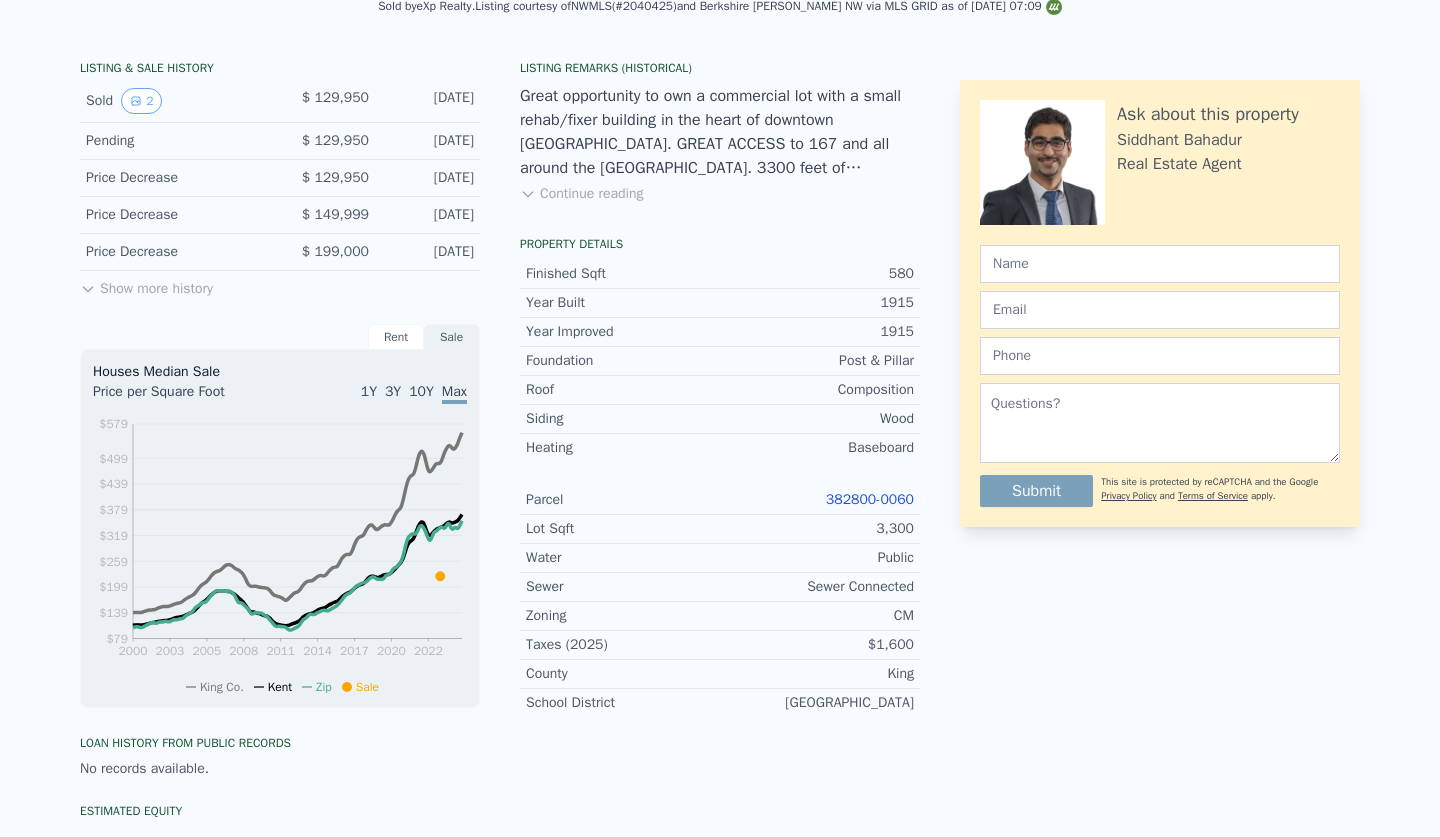 click on "Search an address or region" at bounding box center [544, -488] 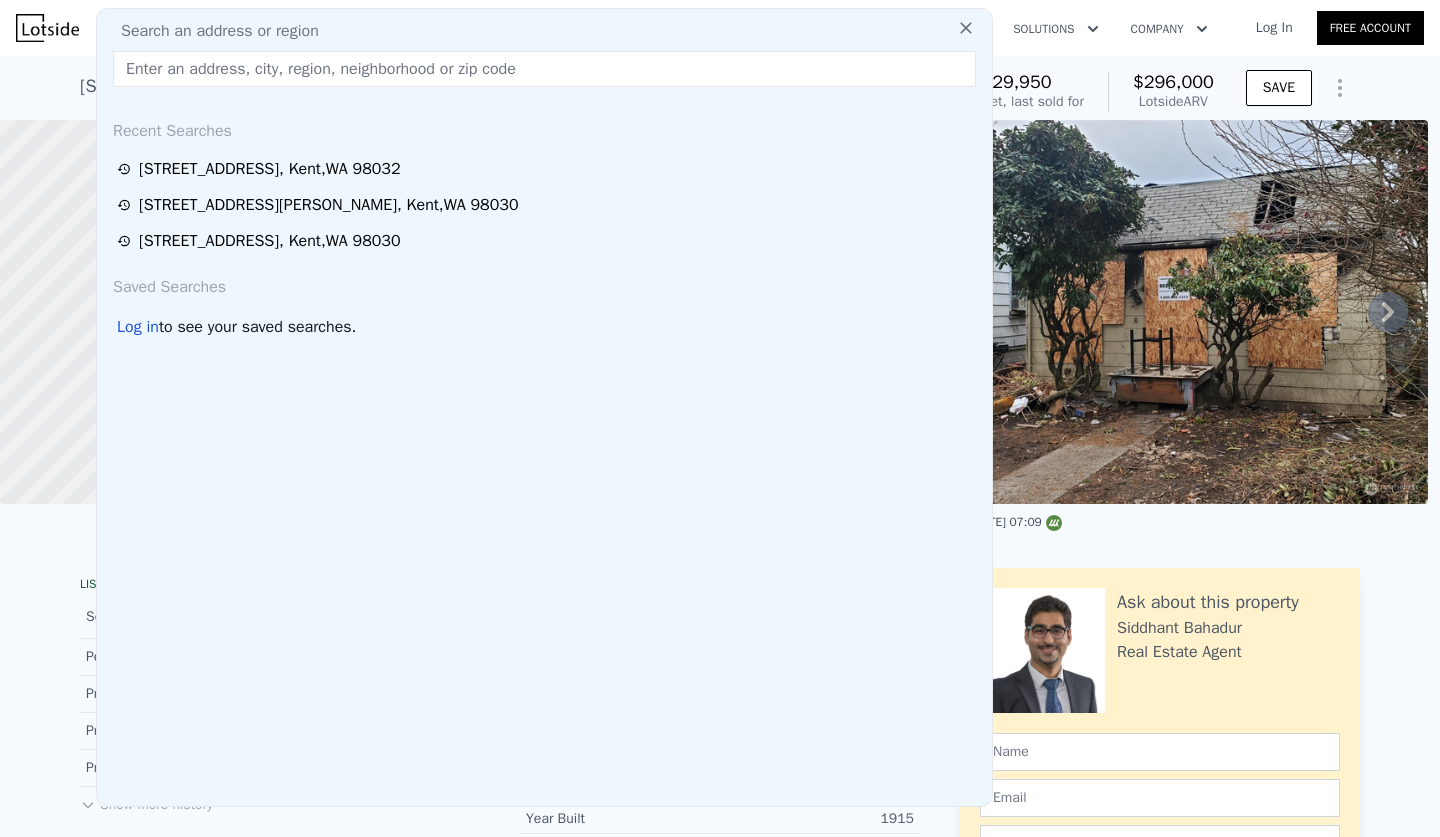 click at bounding box center (544, 69) 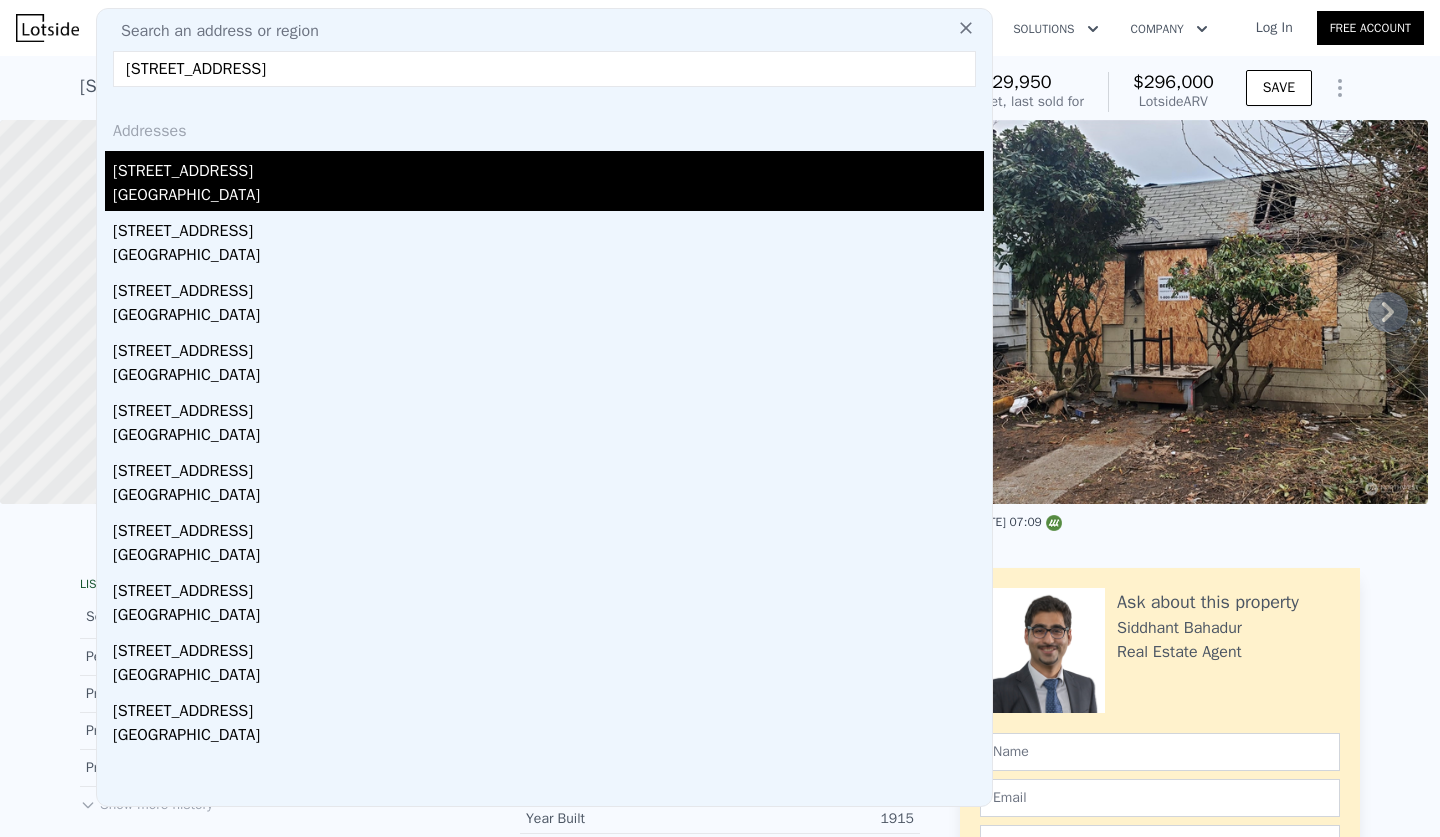 type on "[STREET_ADDRESS]" 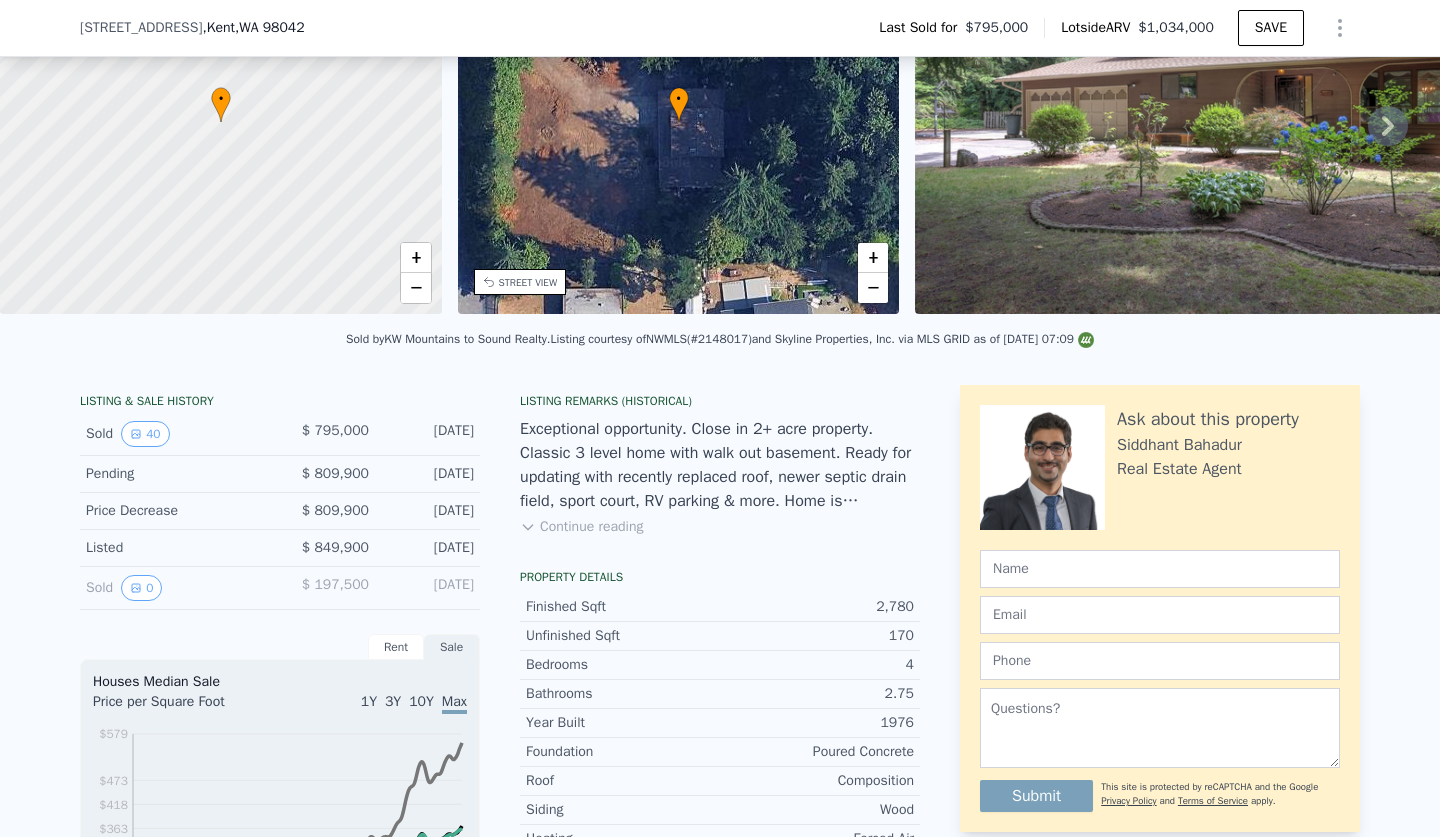 scroll, scrollTop: 181, scrollLeft: 0, axis: vertical 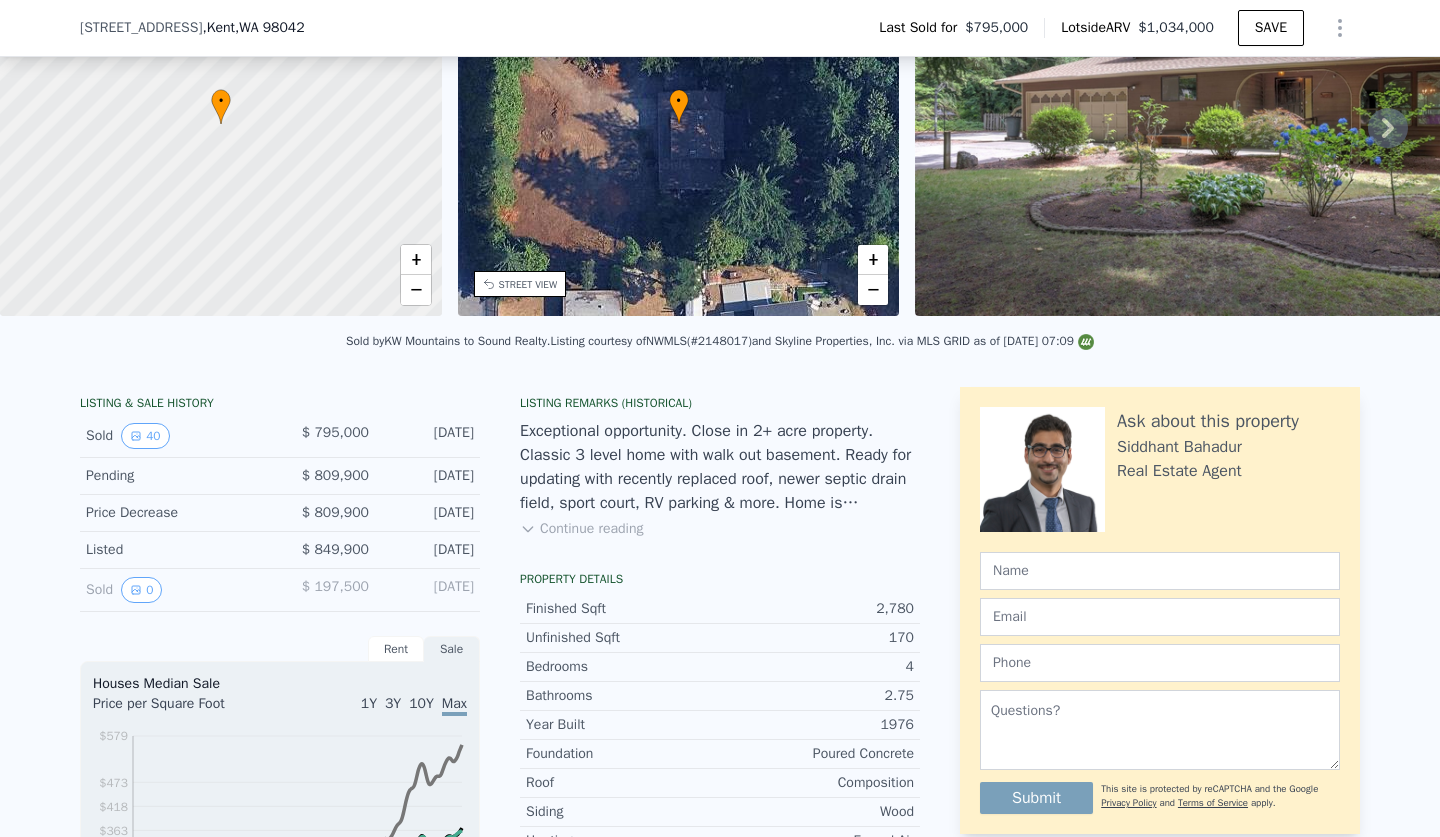 click on "Search an address or region" at bounding box center [544, -153] 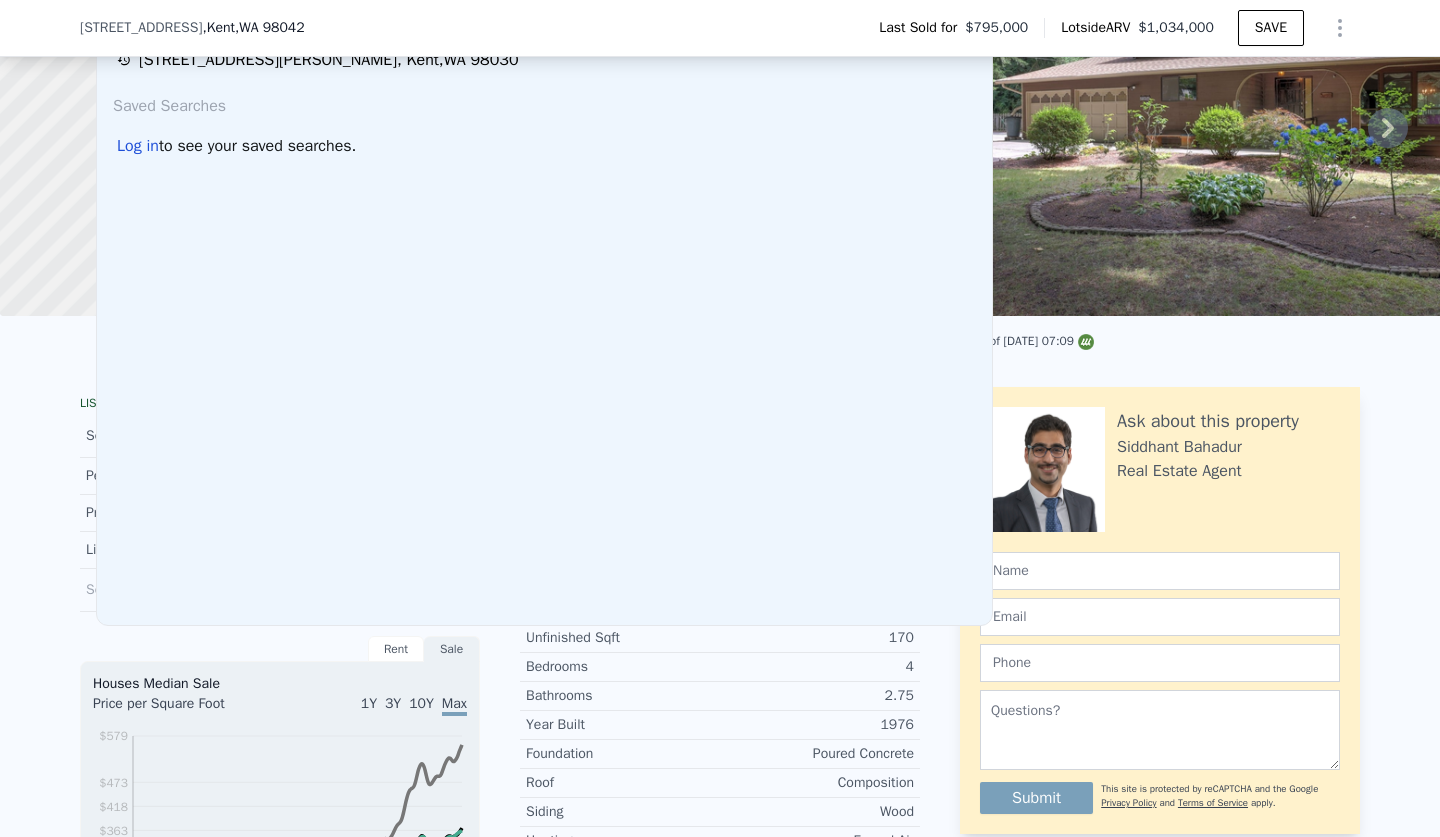 scroll, scrollTop: 0, scrollLeft: 0, axis: both 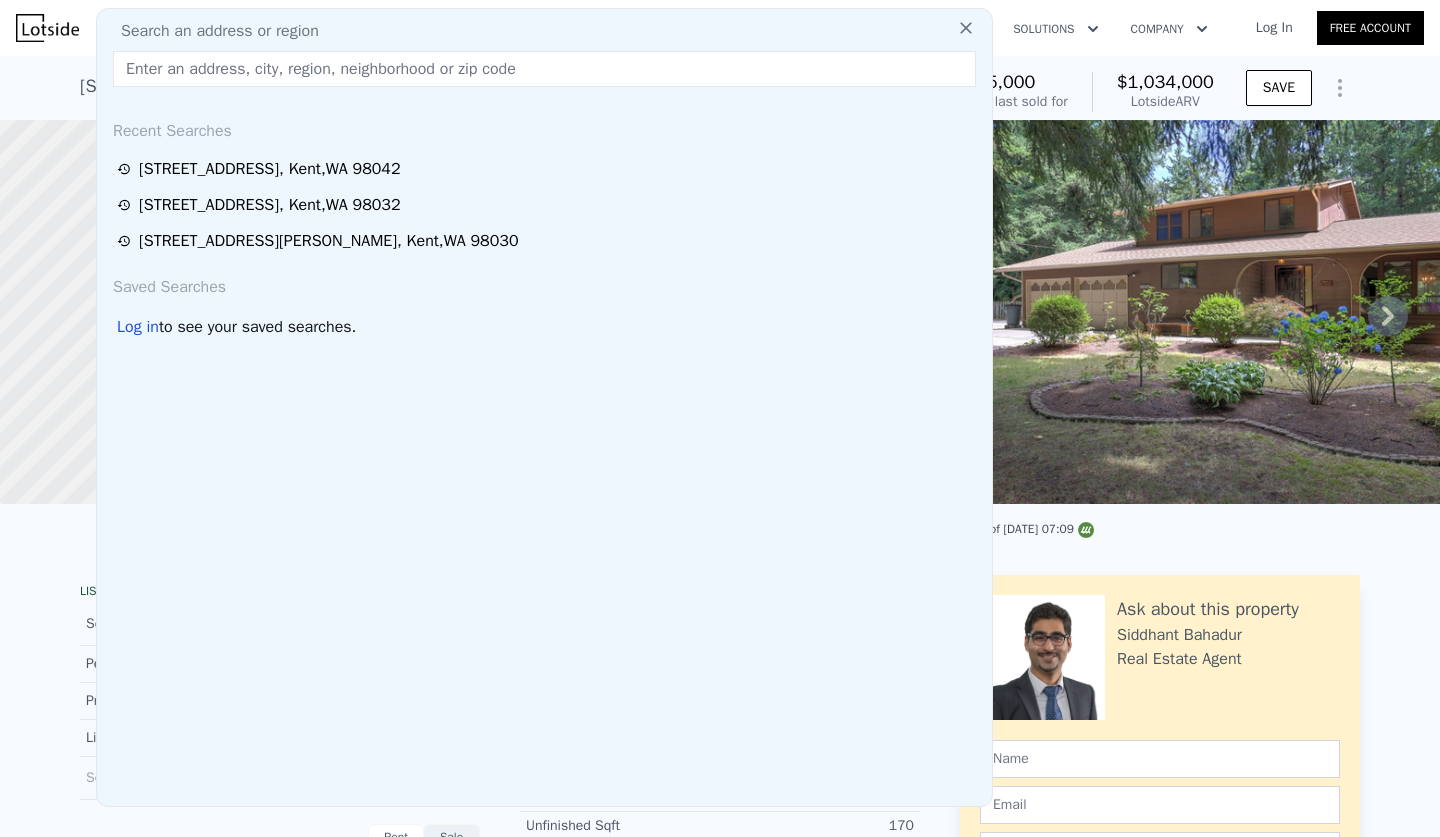 click on "Search an address or region Recent Searches [STREET_ADDRESS] [STREET_ADDRESS][GEOGRAPHIC_DATA][STREET_ADDRESS][PERSON_NAME] Saved Searches Log in  to see your saved searches." at bounding box center (544, 407) 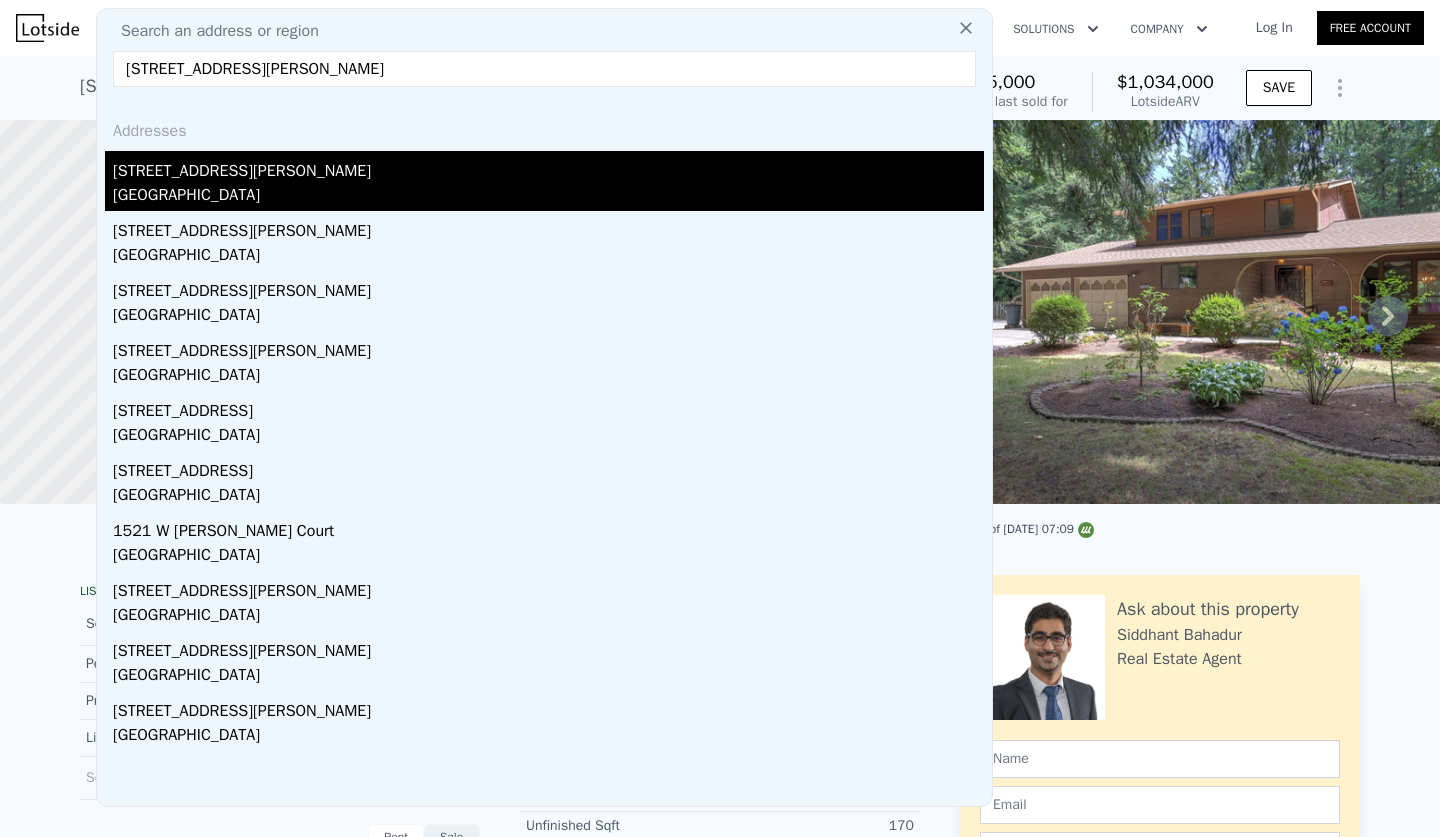 type on "[STREET_ADDRESS][PERSON_NAME]" 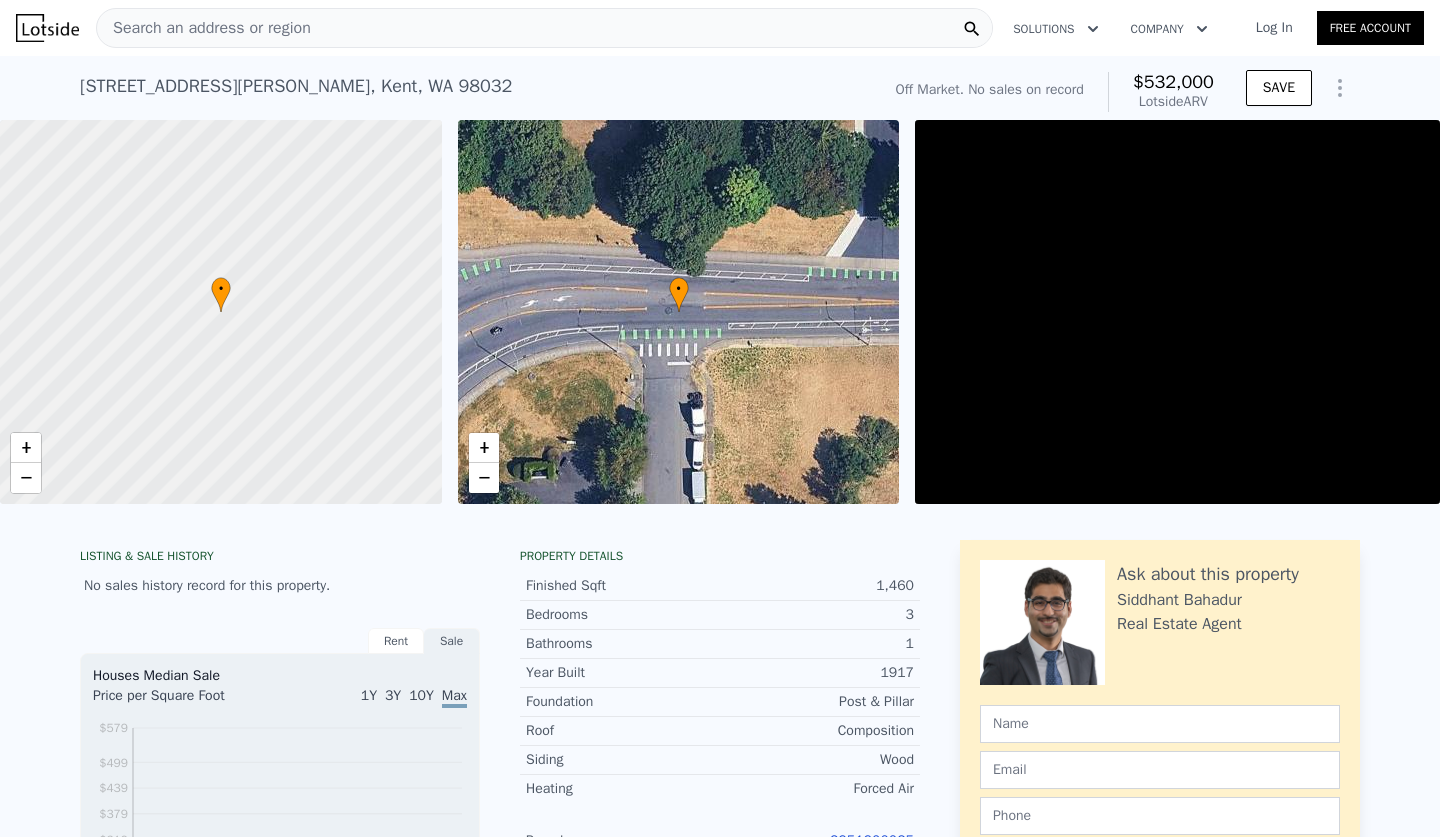 click on "2951900025" at bounding box center (872, 840) 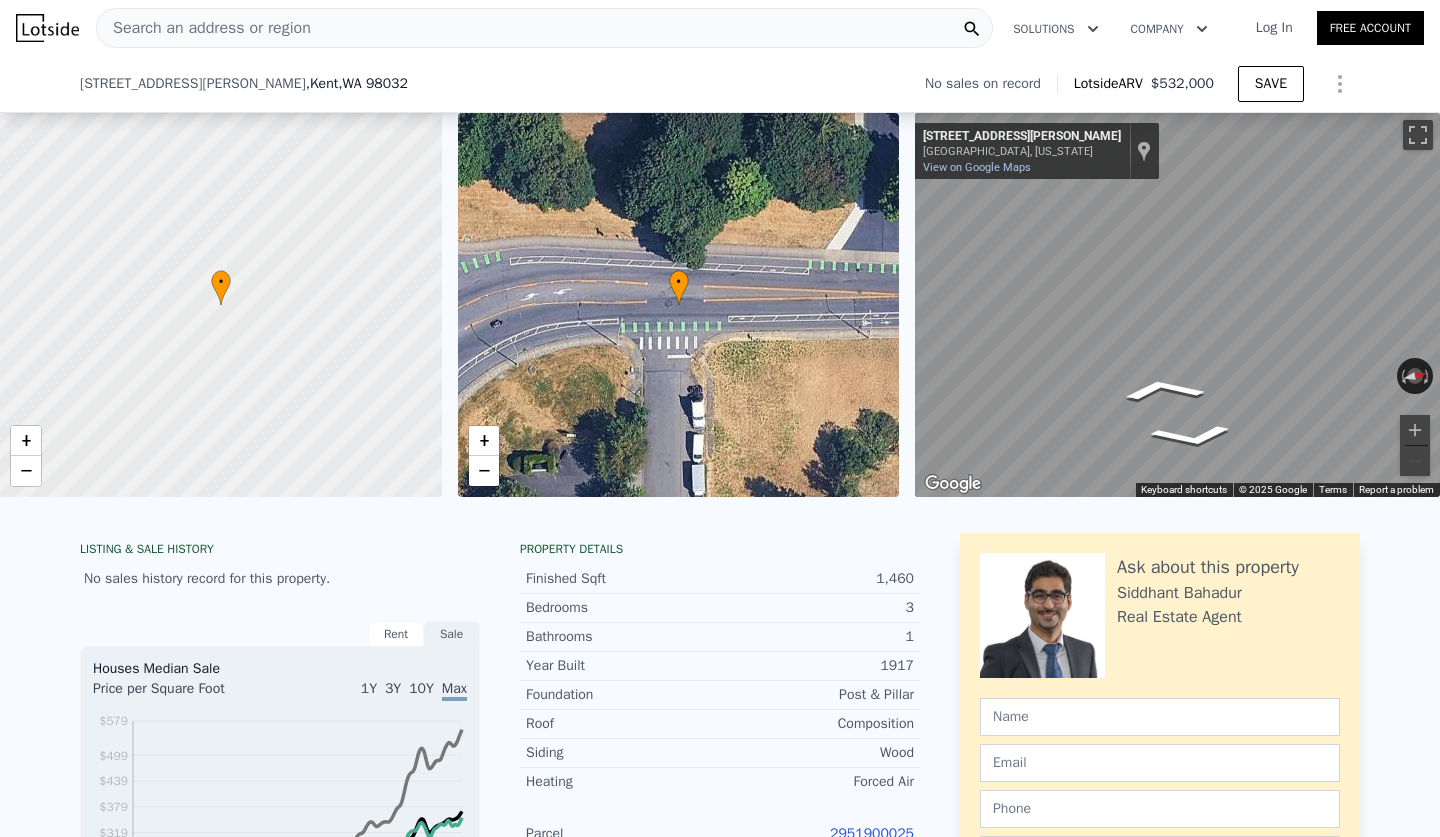 scroll, scrollTop: 400, scrollLeft: 0, axis: vertical 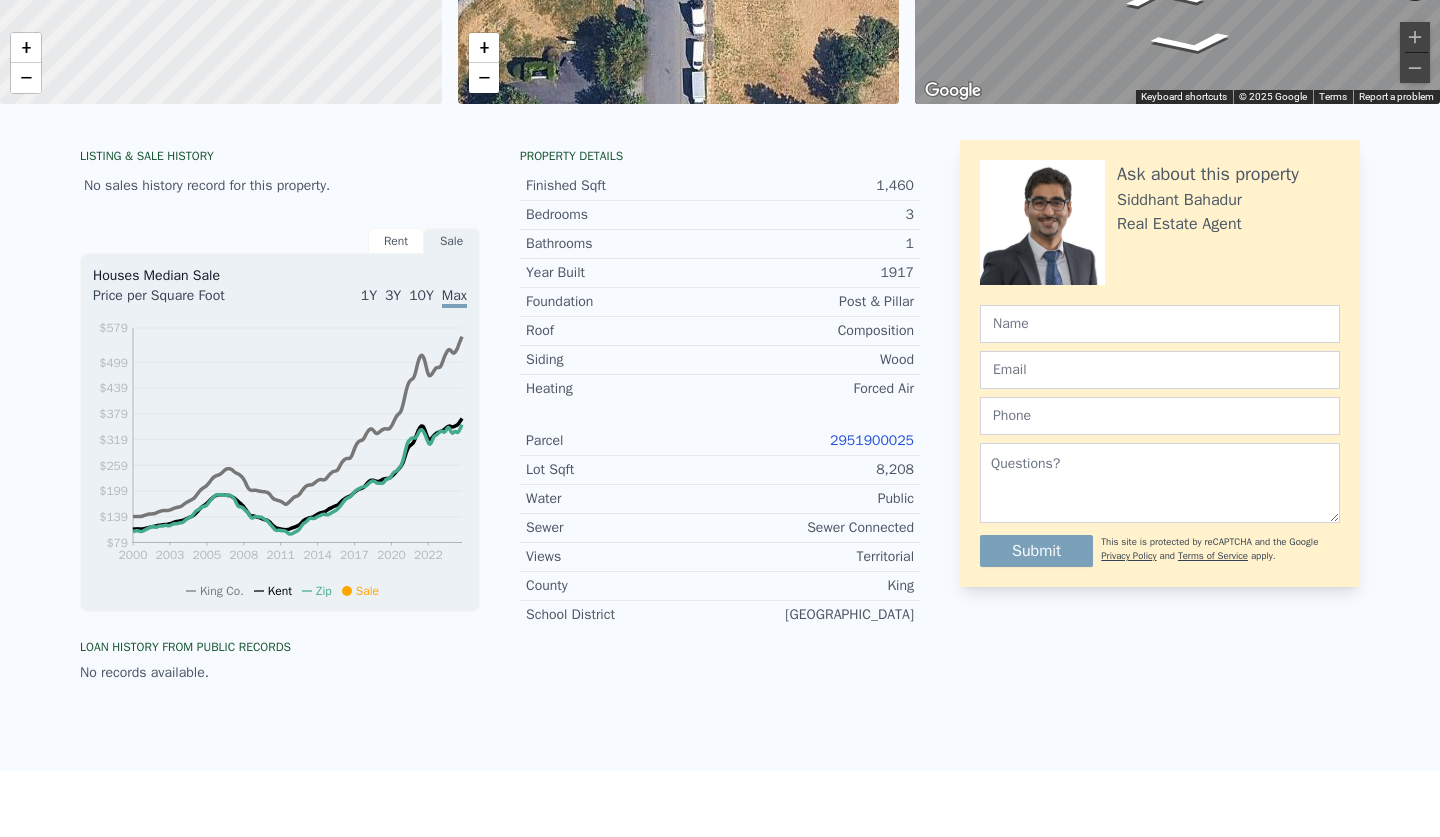 click on "Search an address or region" at bounding box center [544, -372] 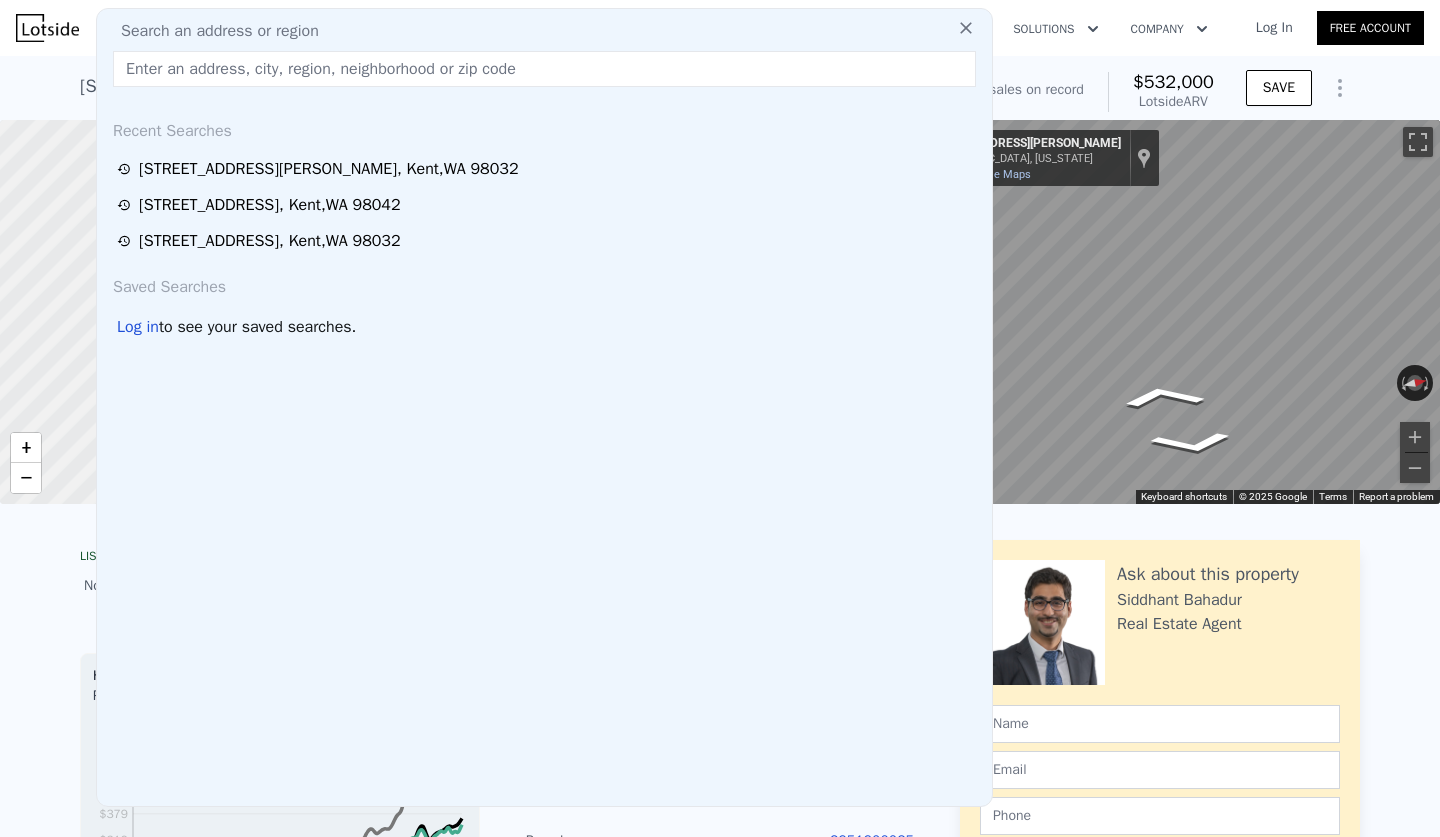 click on "Search an address or region" at bounding box center [544, 31] 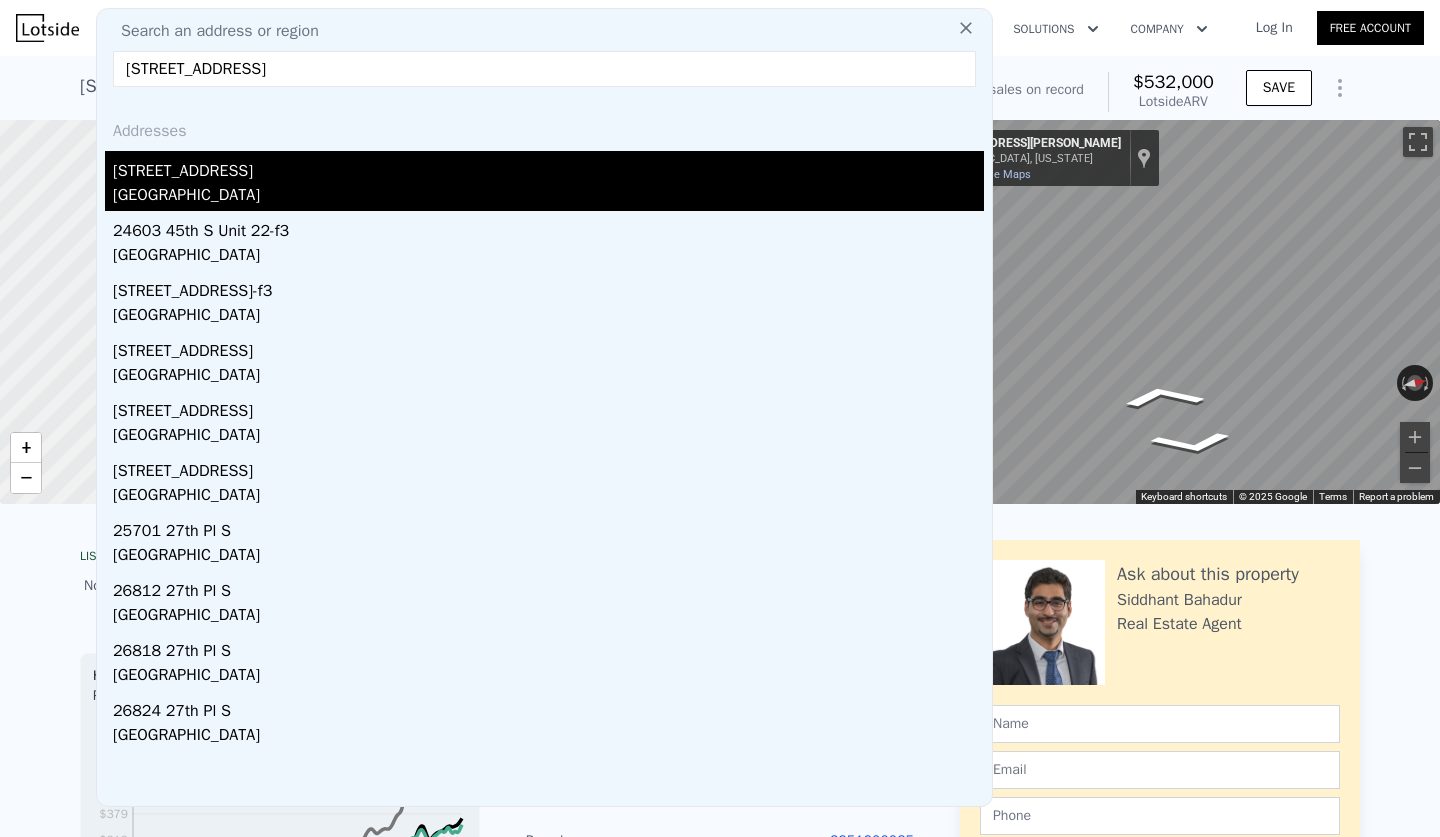 click on "[GEOGRAPHIC_DATA]" at bounding box center [548, 197] 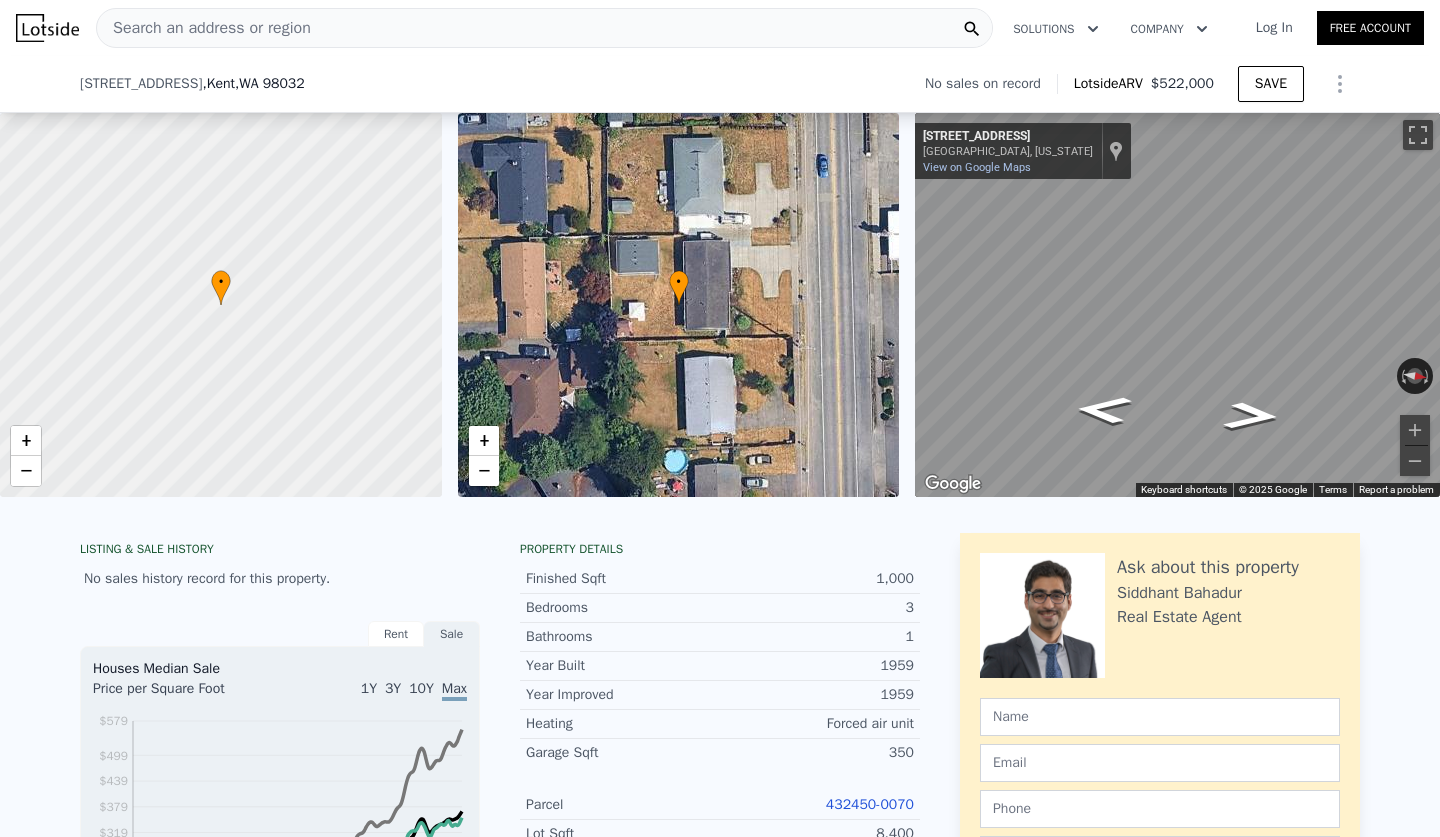 scroll, scrollTop: 229, scrollLeft: 0, axis: vertical 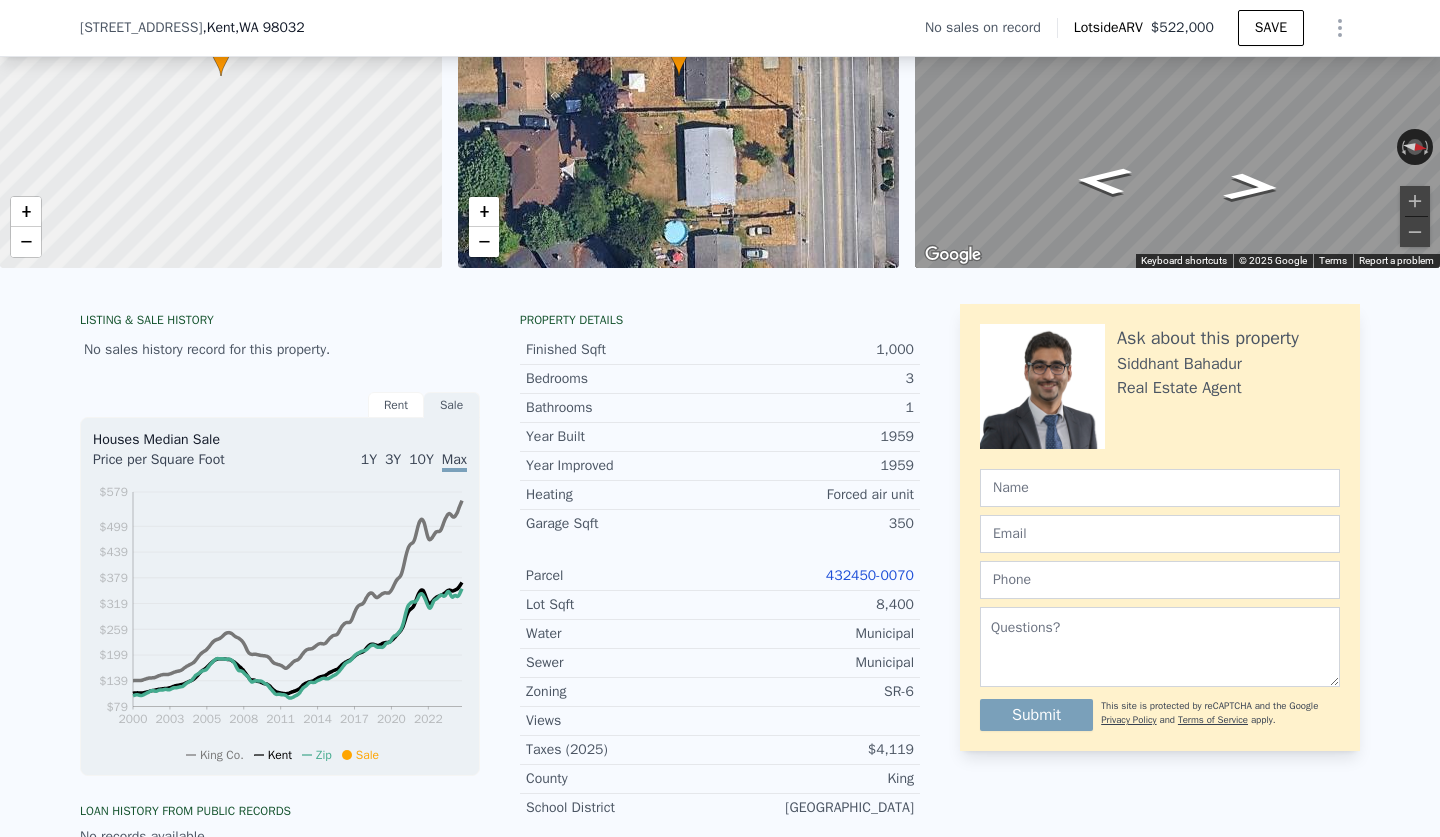 click on "432450-0070" at bounding box center [870, 575] 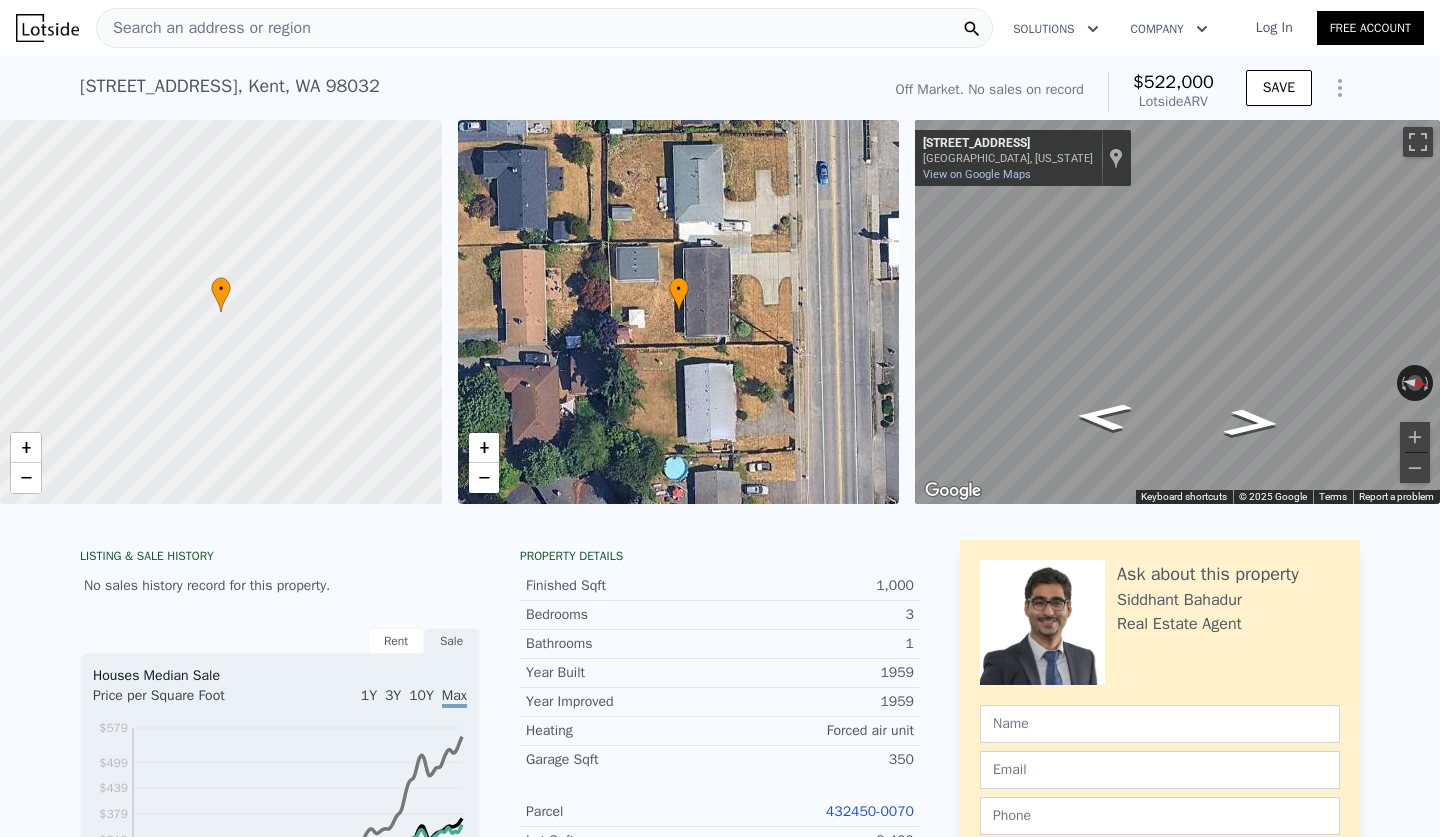 scroll, scrollTop: 0, scrollLeft: 0, axis: both 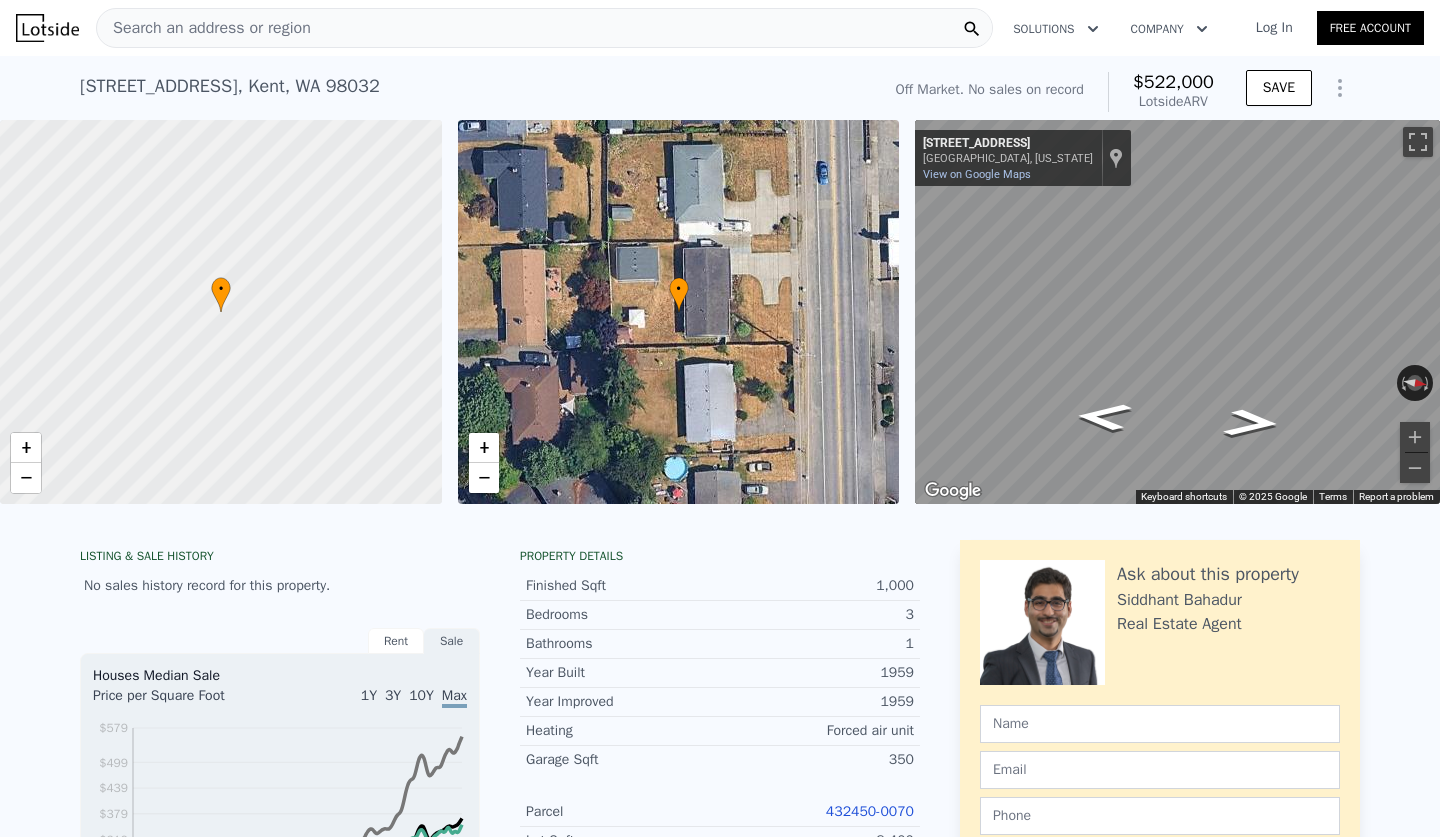 click on "Search an address or region" at bounding box center [204, 28] 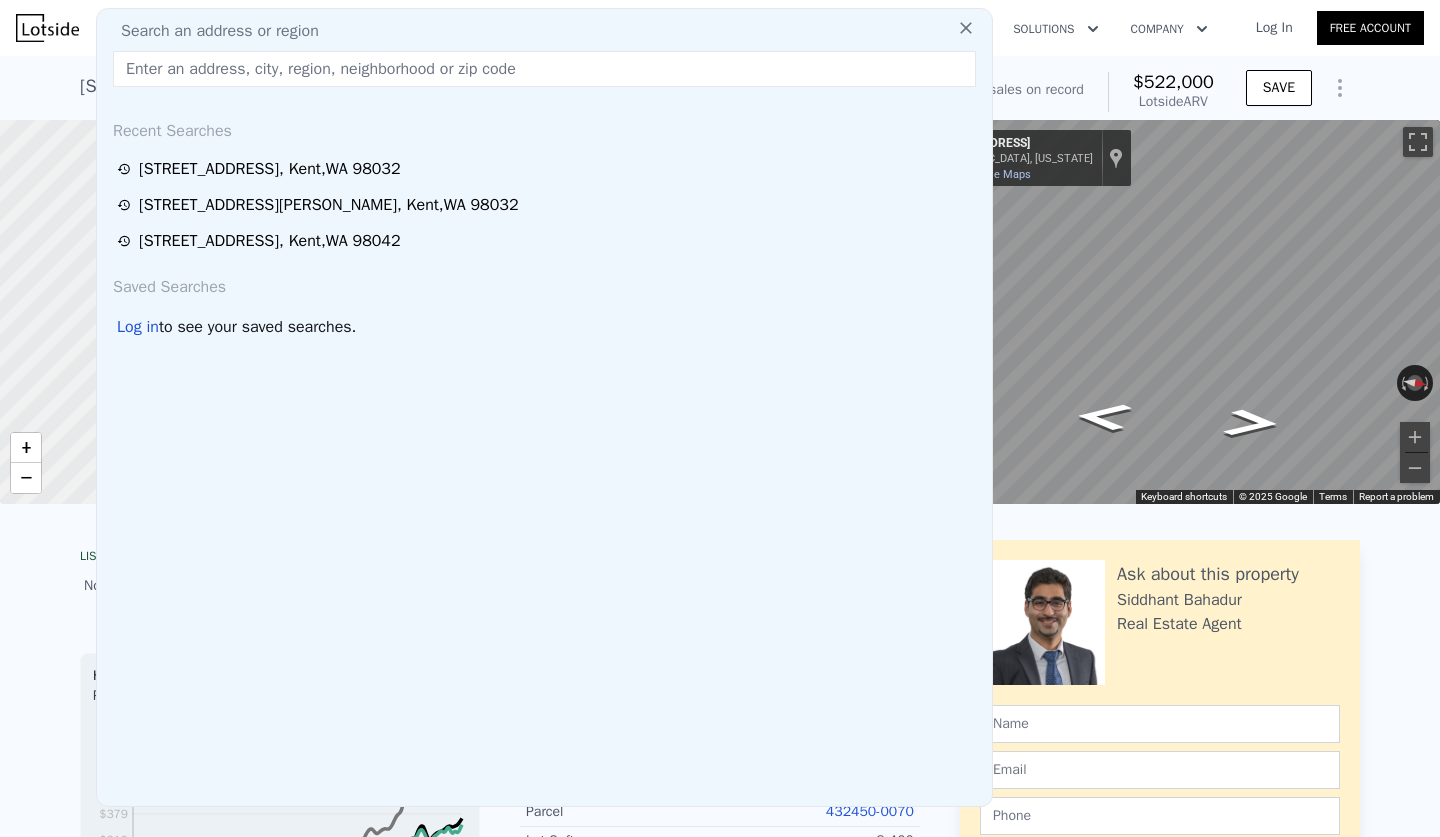 click on "Search an address or region" at bounding box center (544, 31) 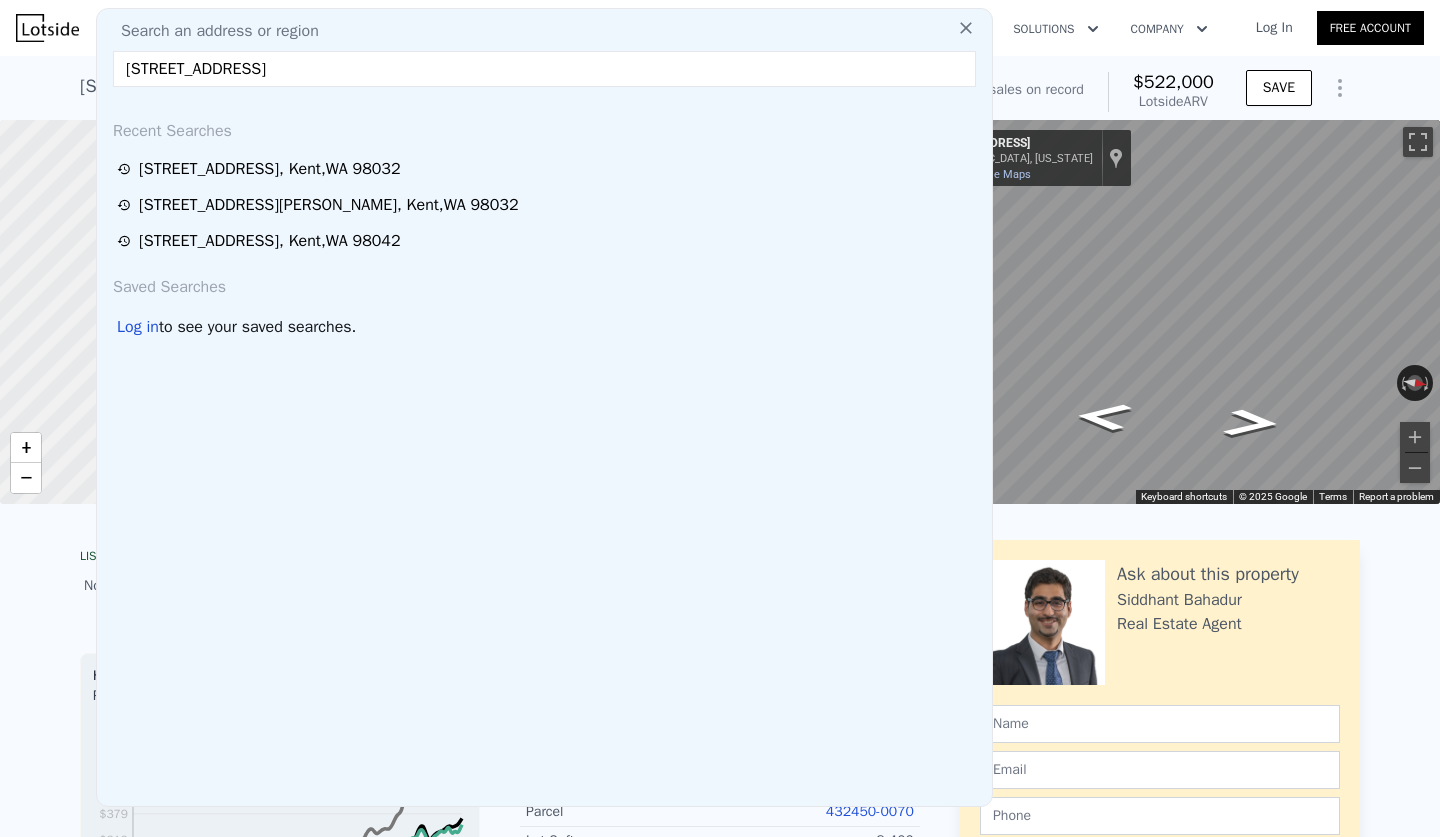click on "[STREET_ADDRESS]" at bounding box center [544, 69] 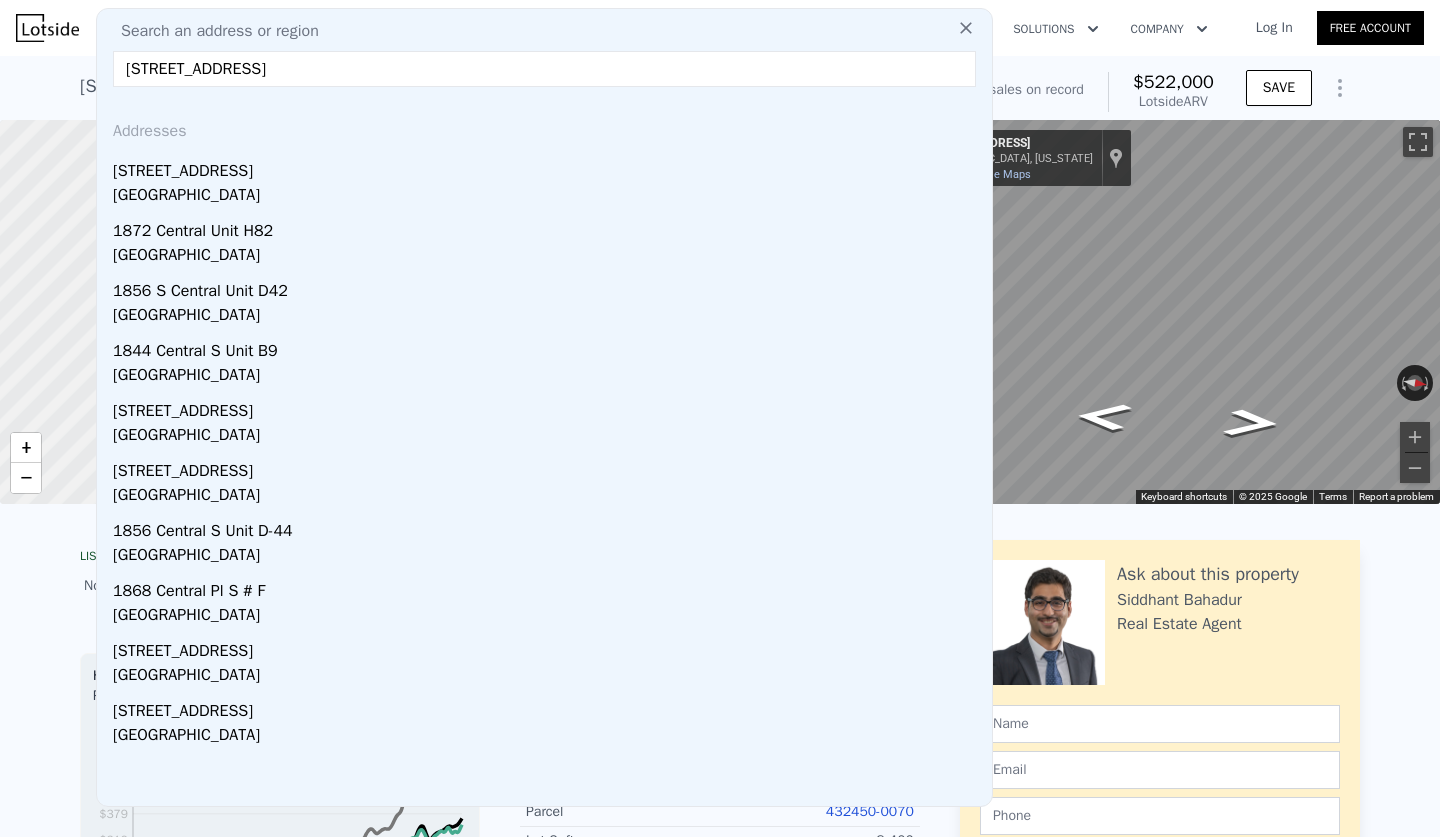 click on "[STREET_ADDRESS]" at bounding box center (544, 69) 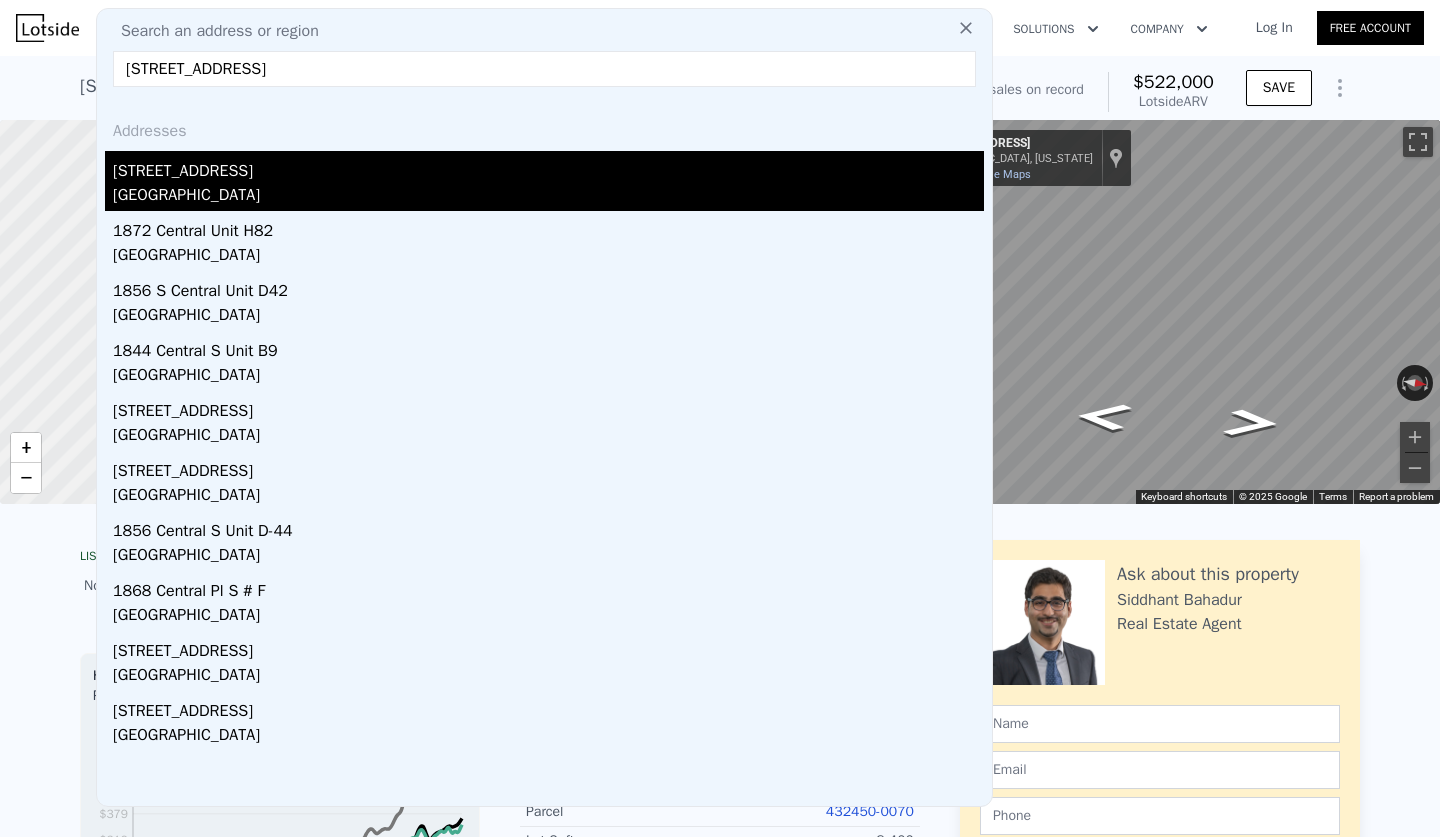 type on "[STREET_ADDRESS]" 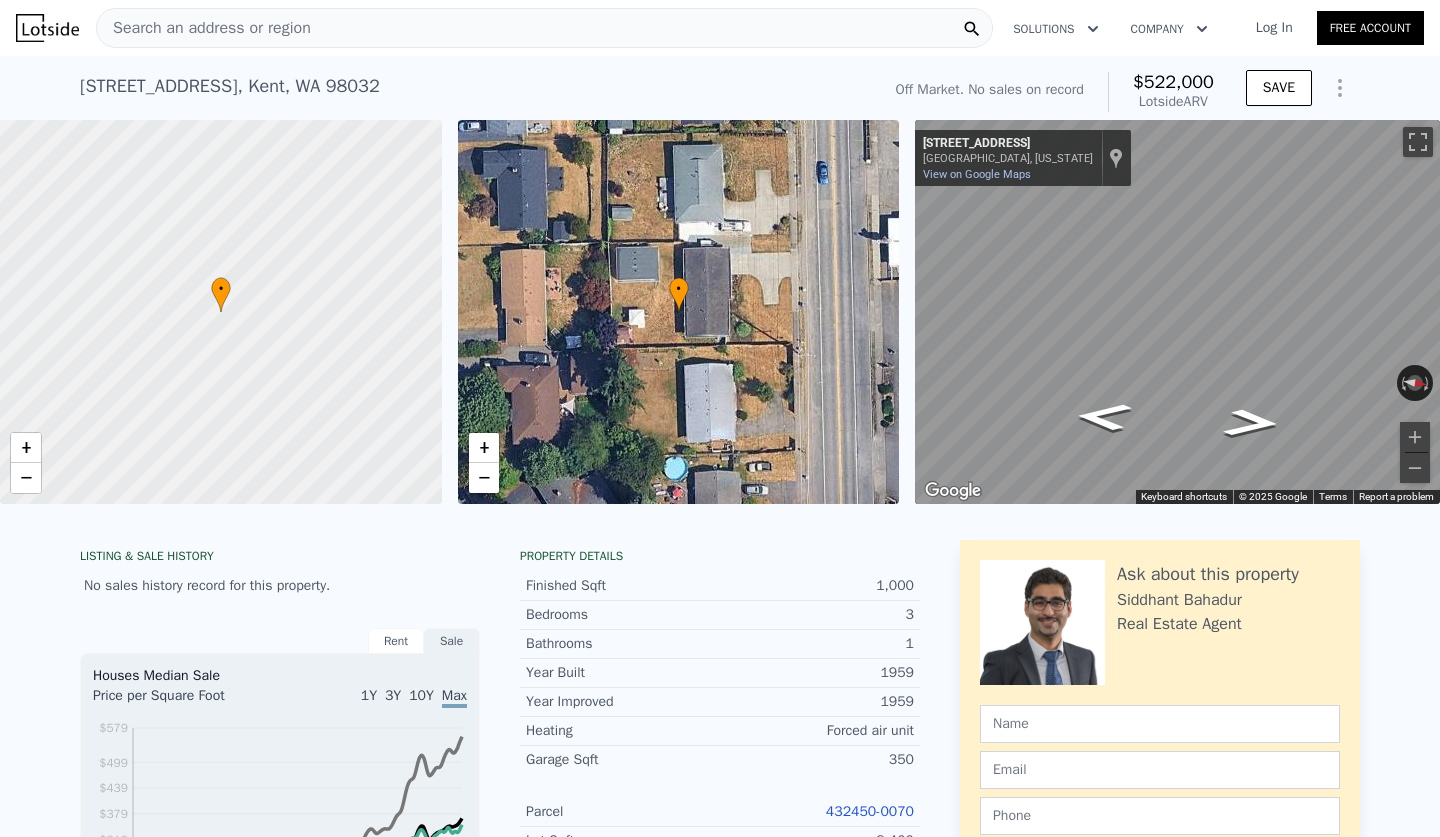 click at bounding box center [221, 312] 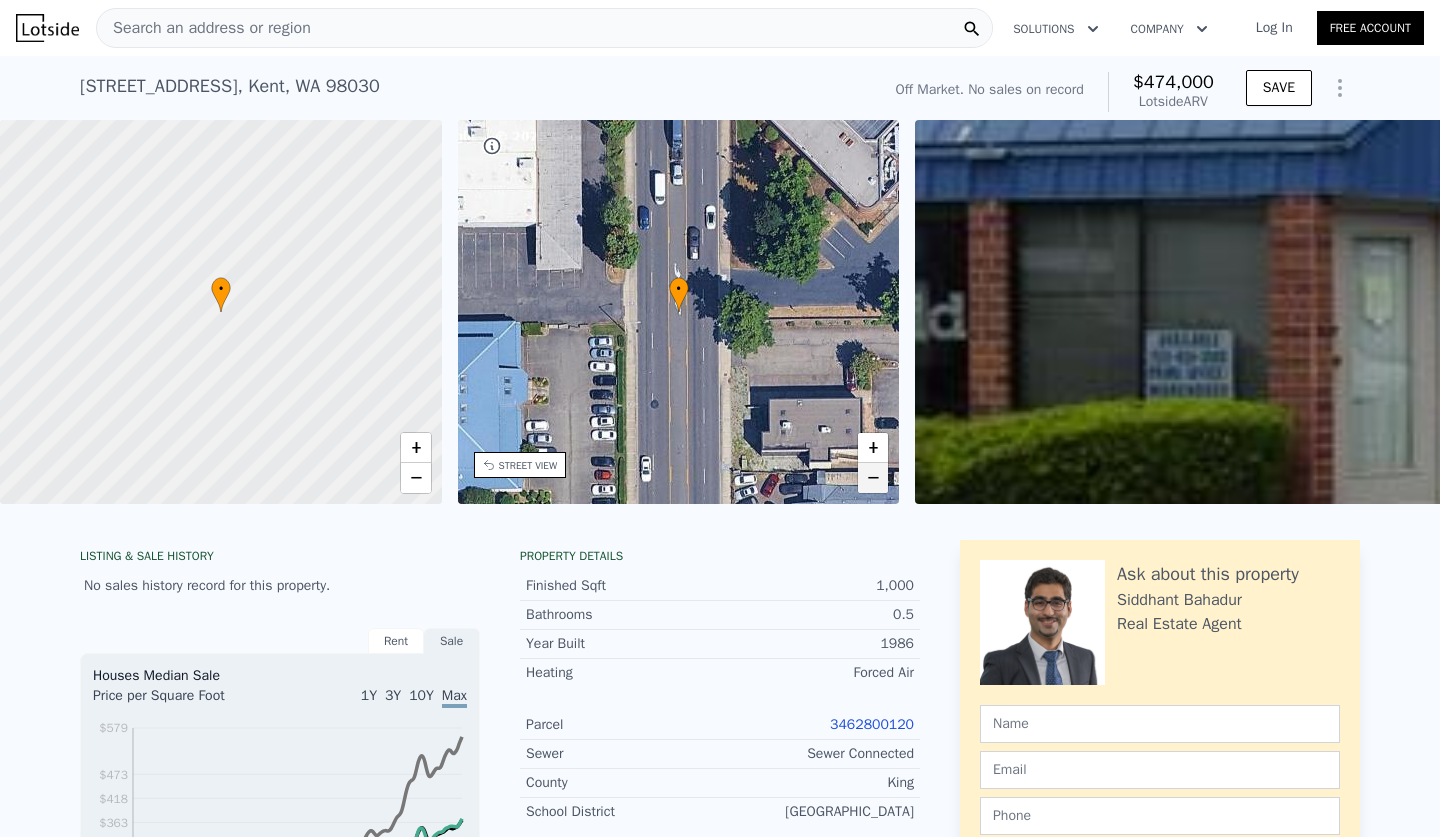 scroll, scrollTop: 0, scrollLeft: 0, axis: both 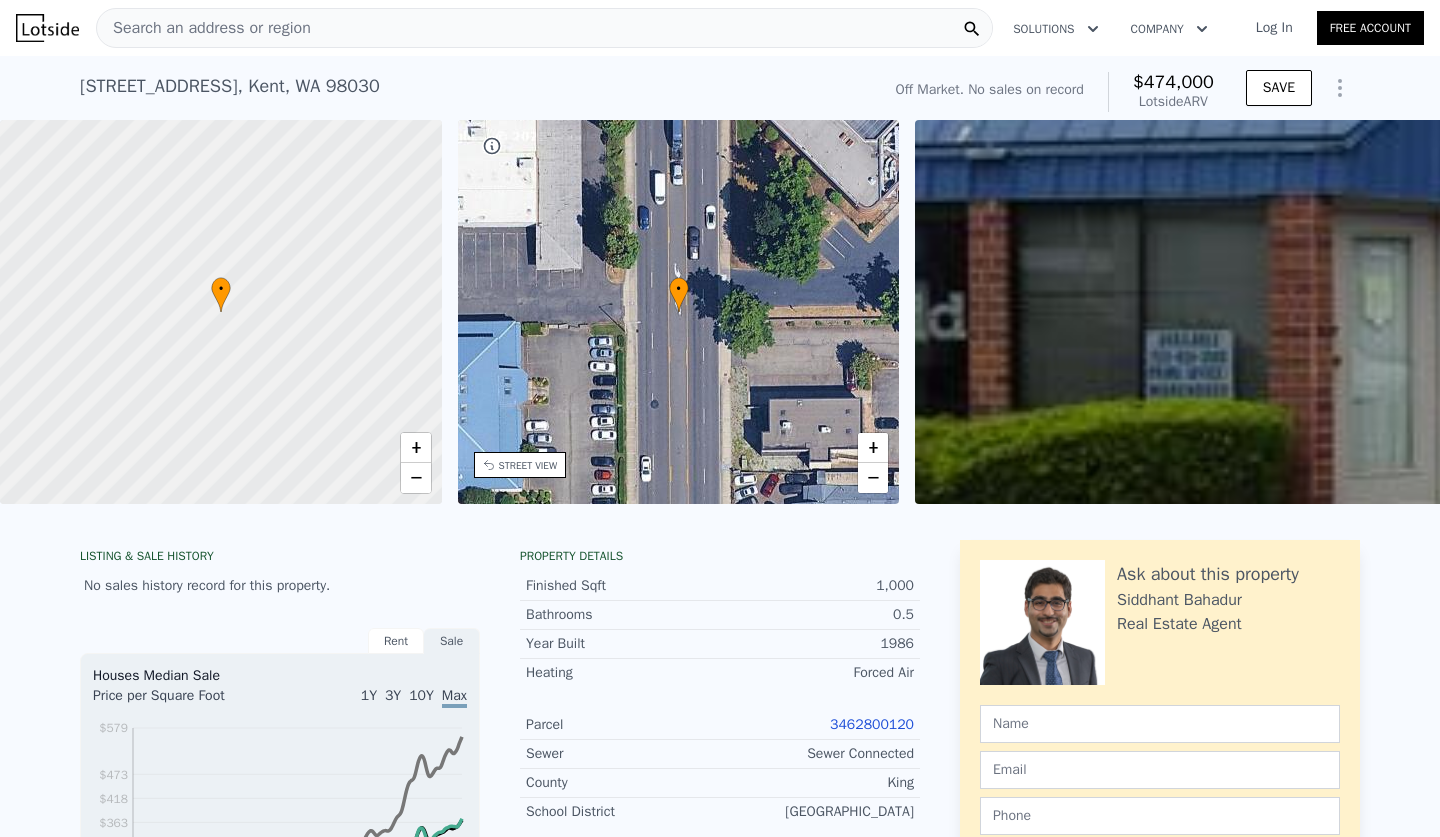 click on "Search an address or region" at bounding box center (204, 28) 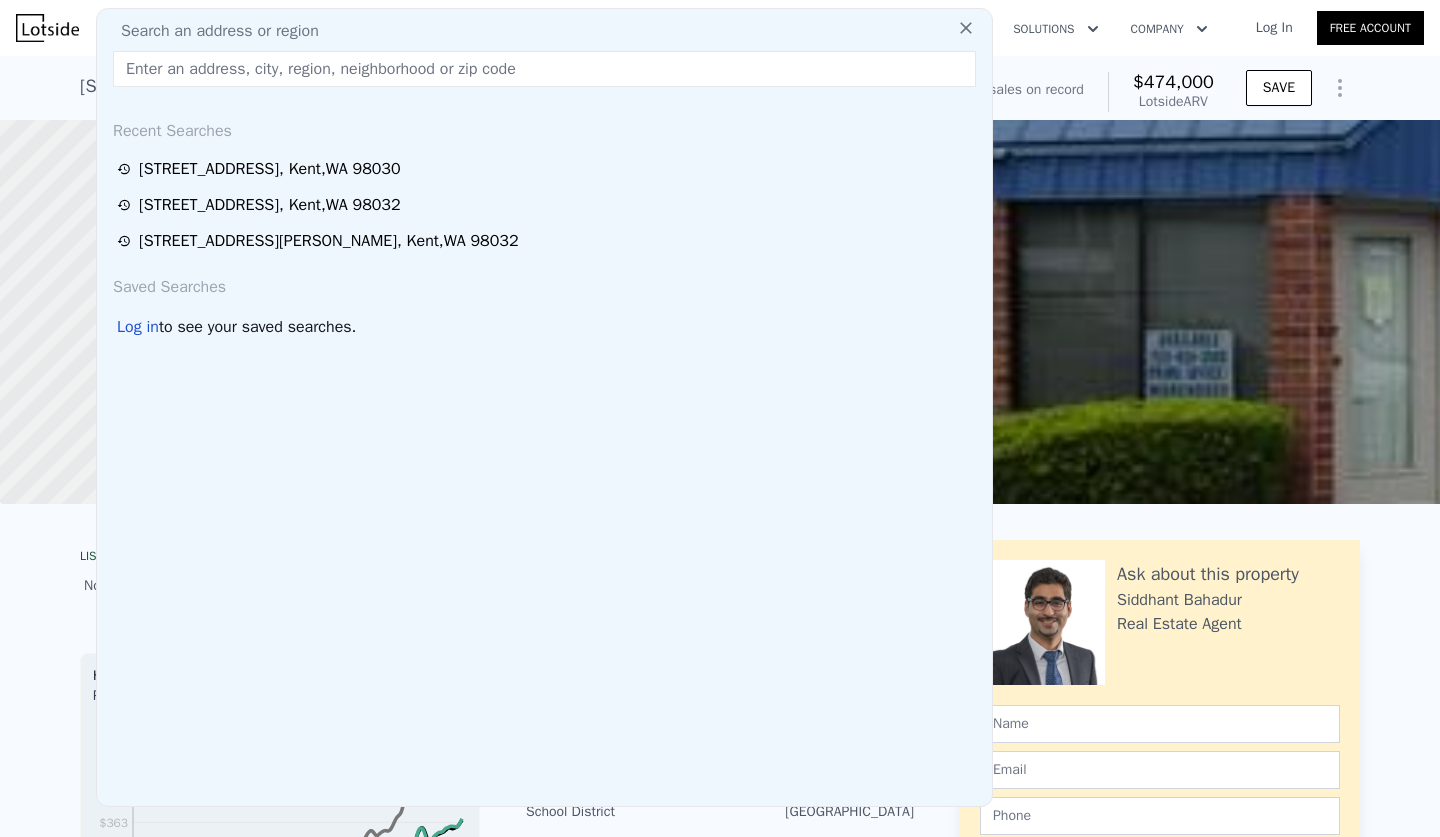click at bounding box center (544, 69) 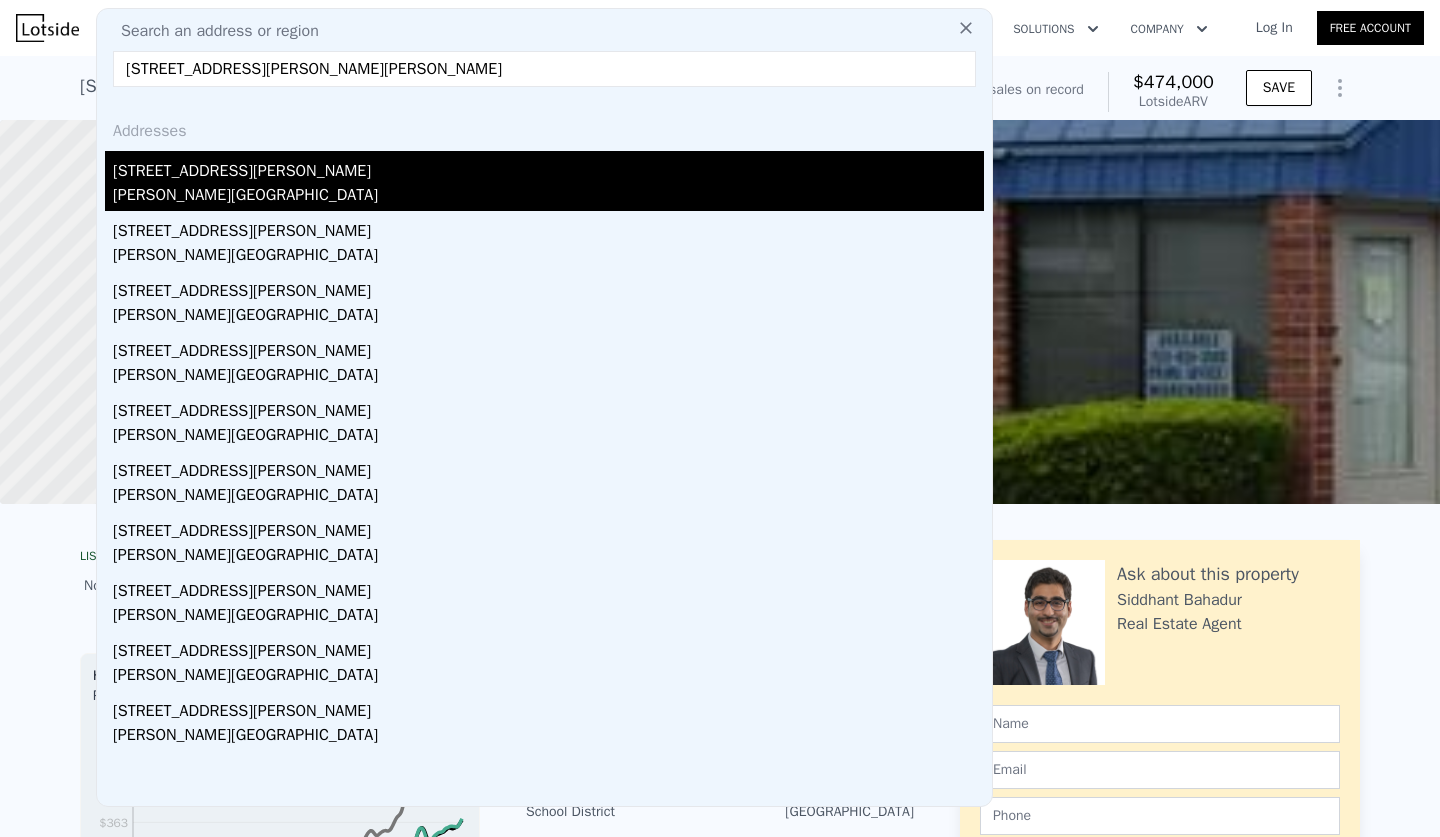 type on "[STREET_ADDRESS][PERSON_NAME][PERSON_NAME]" 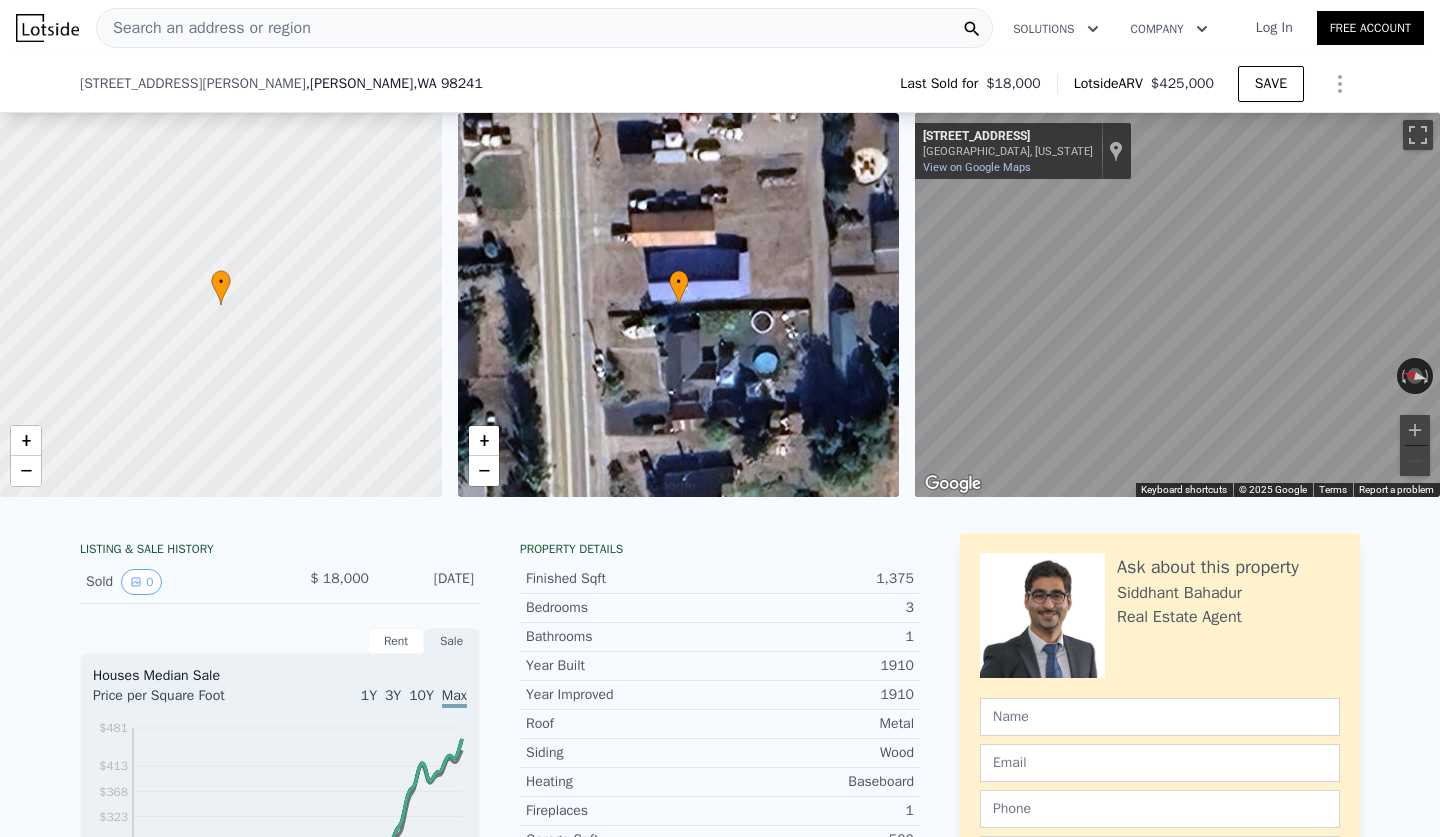 scroll, scrollTop: 87, scrollLeft: 0, axis: vertical 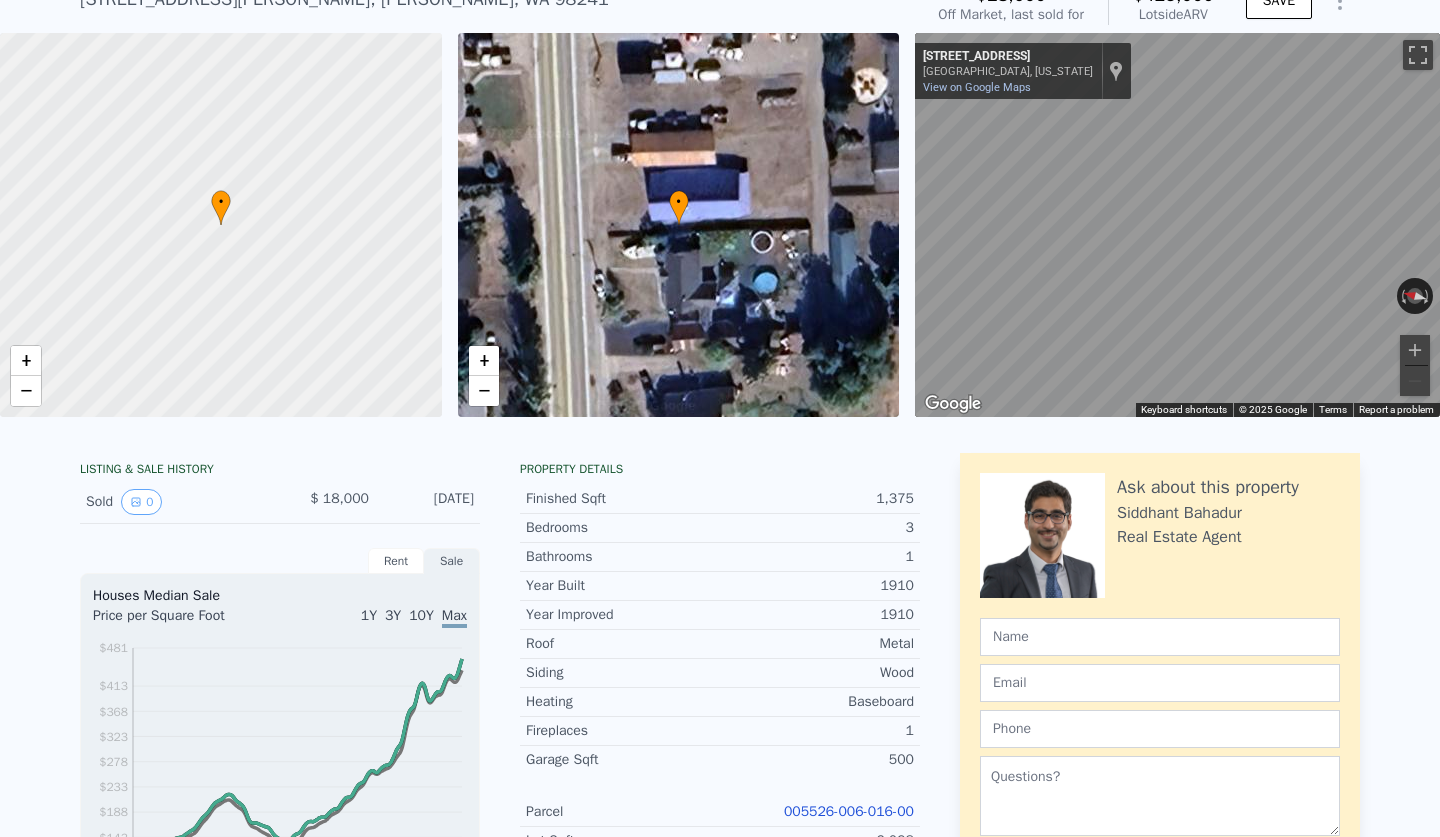 click on "Parcel 005526-006-016-00" at bounding box center [720, 812] 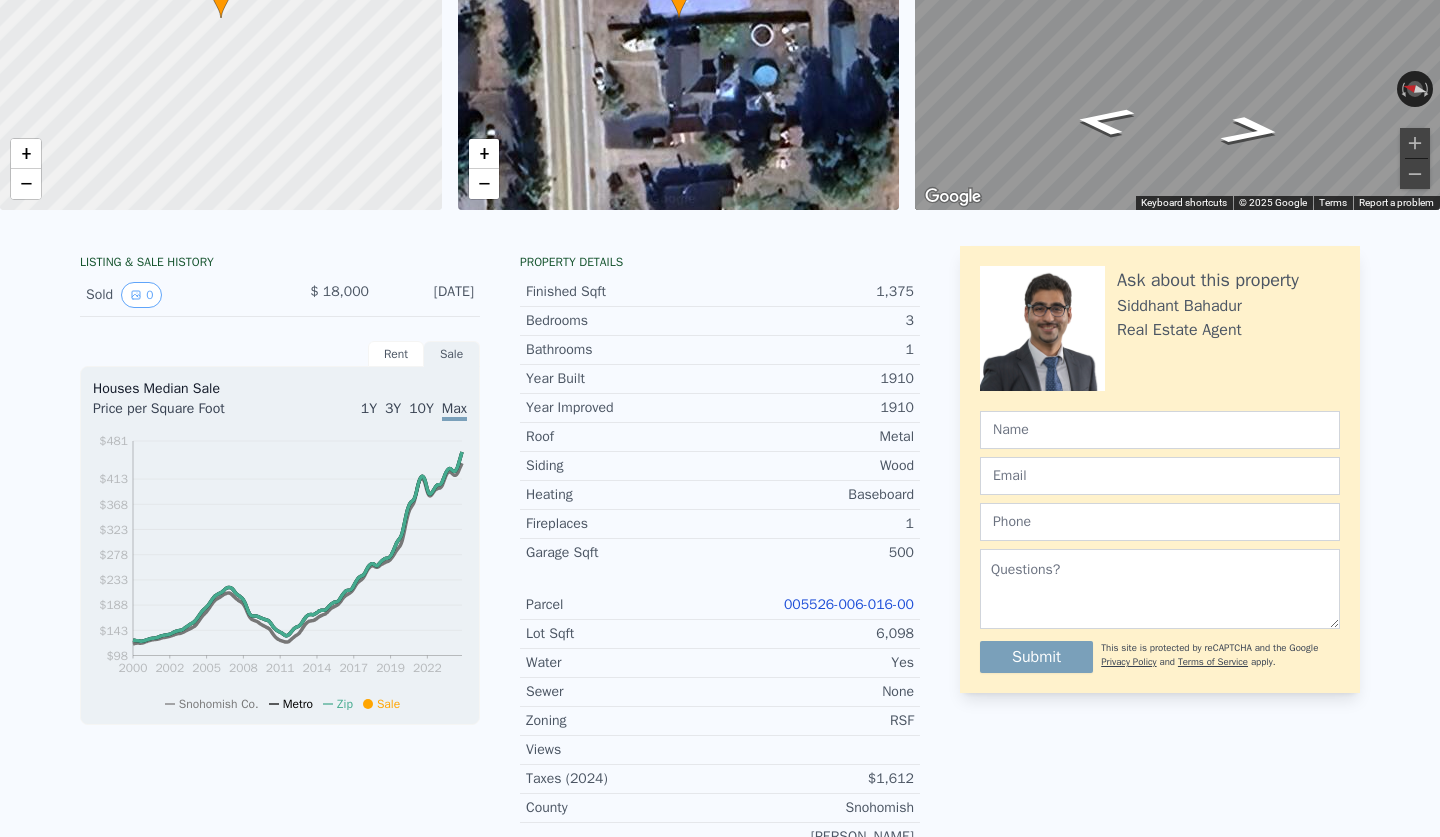 scroll, scrollTop: 0, scrollLeft: 0, axis: both 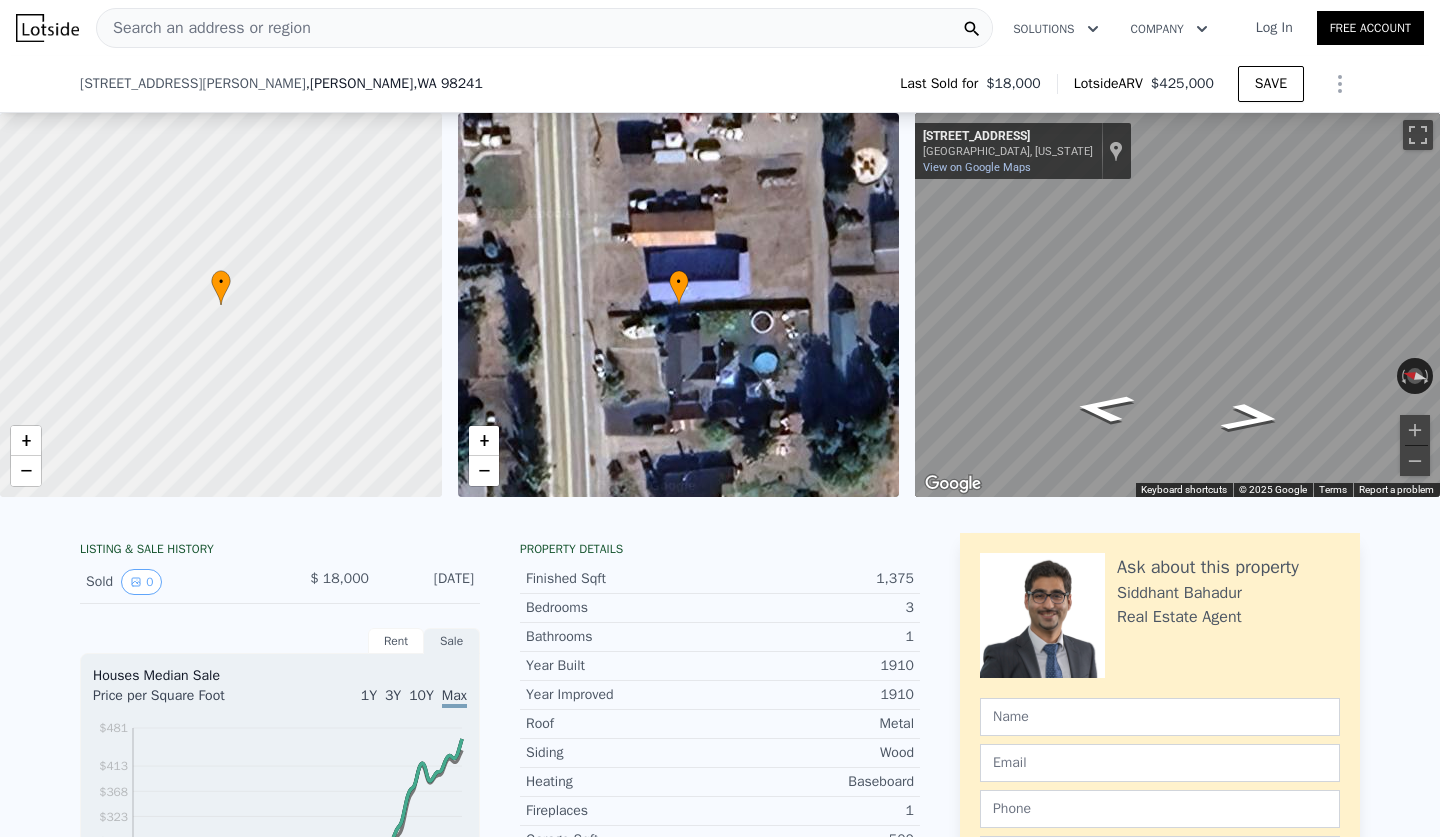 click on "005526-006-016-00" at bounding box center (849, 891) 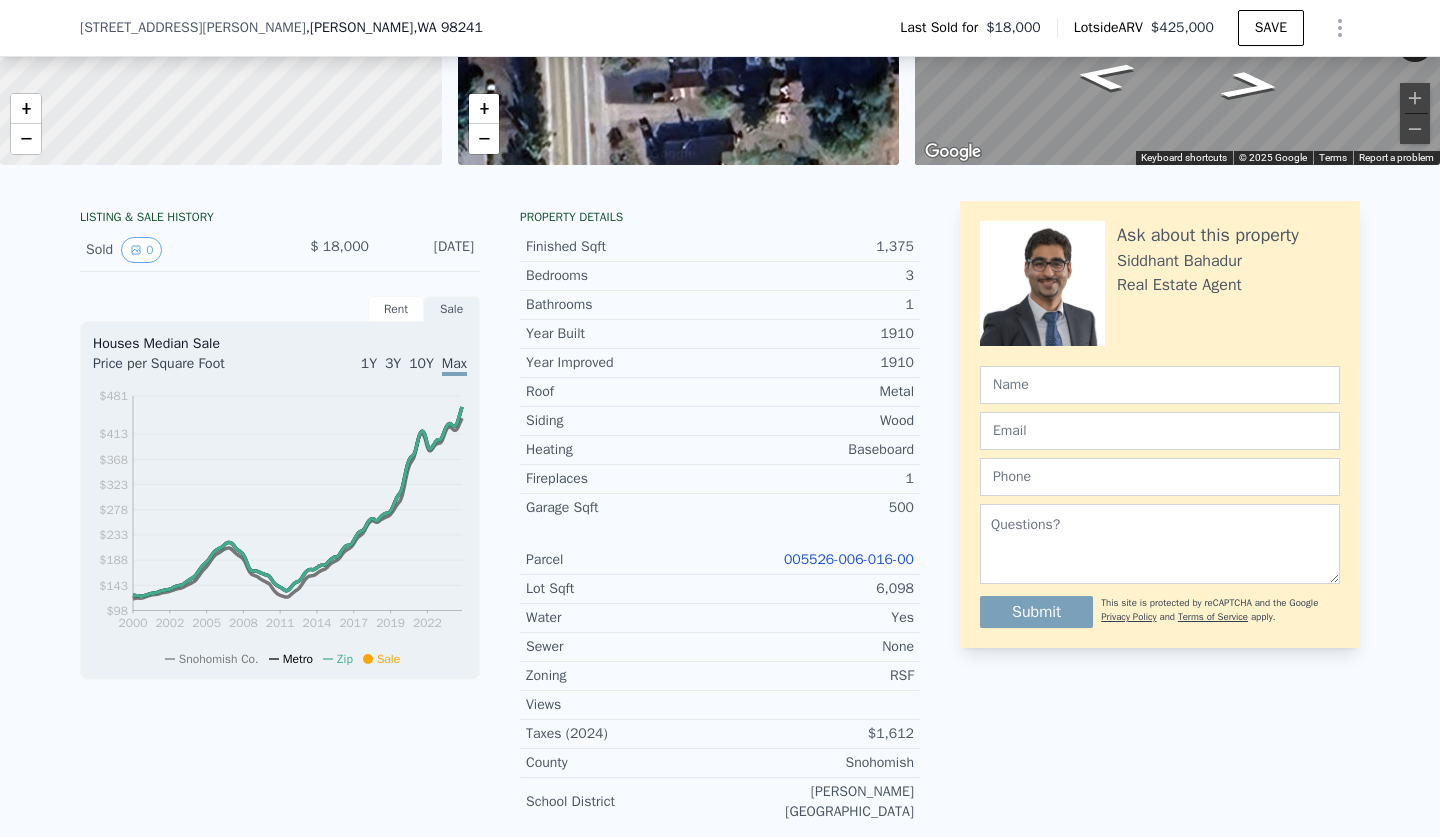 click on "Search an address or region" at bounding box center (204, -304) 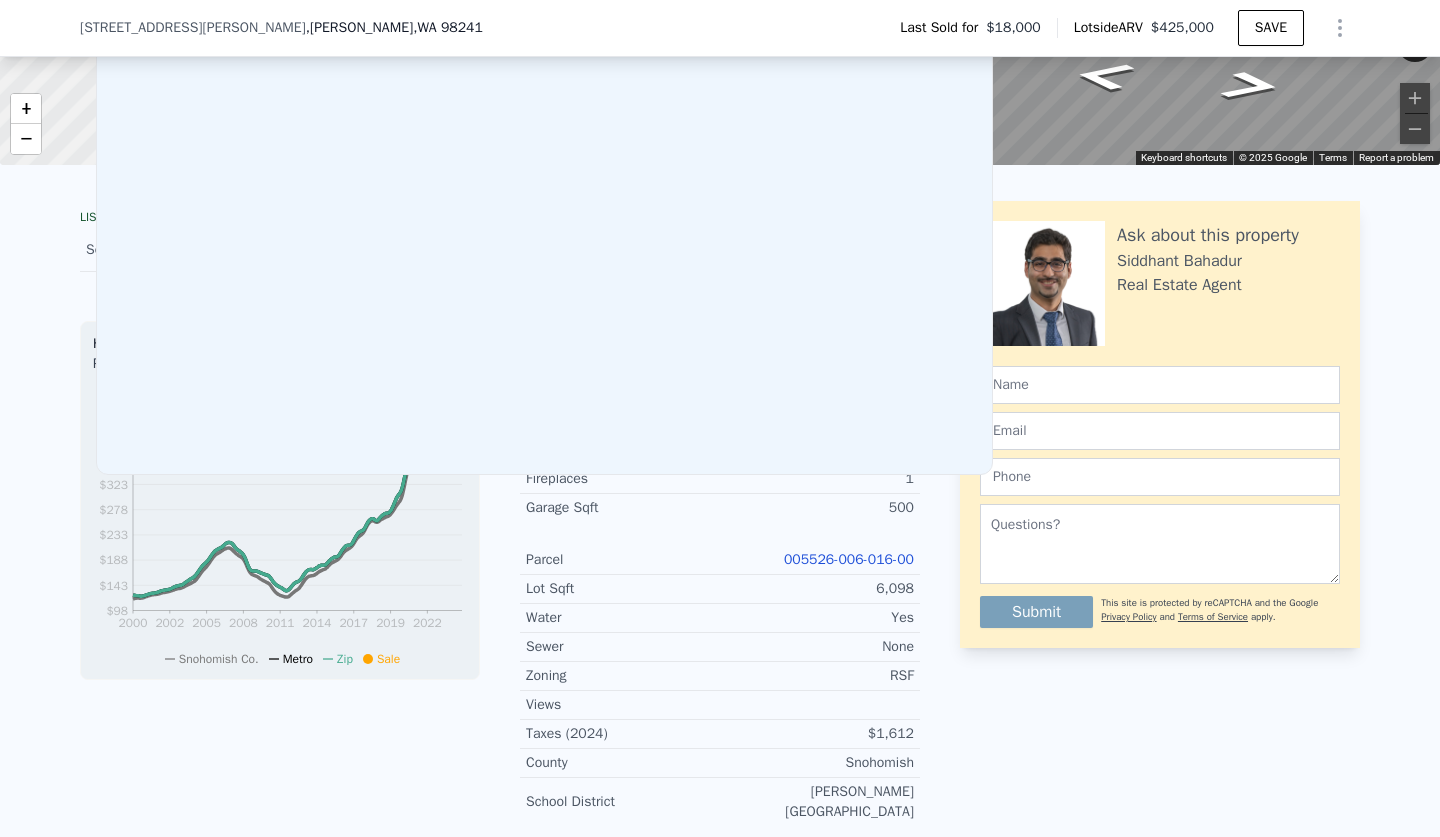 drag, startPoint x: 372, startPoint y: 84, endPoint x: 452, endPoint y: 33, distance: 94.873604 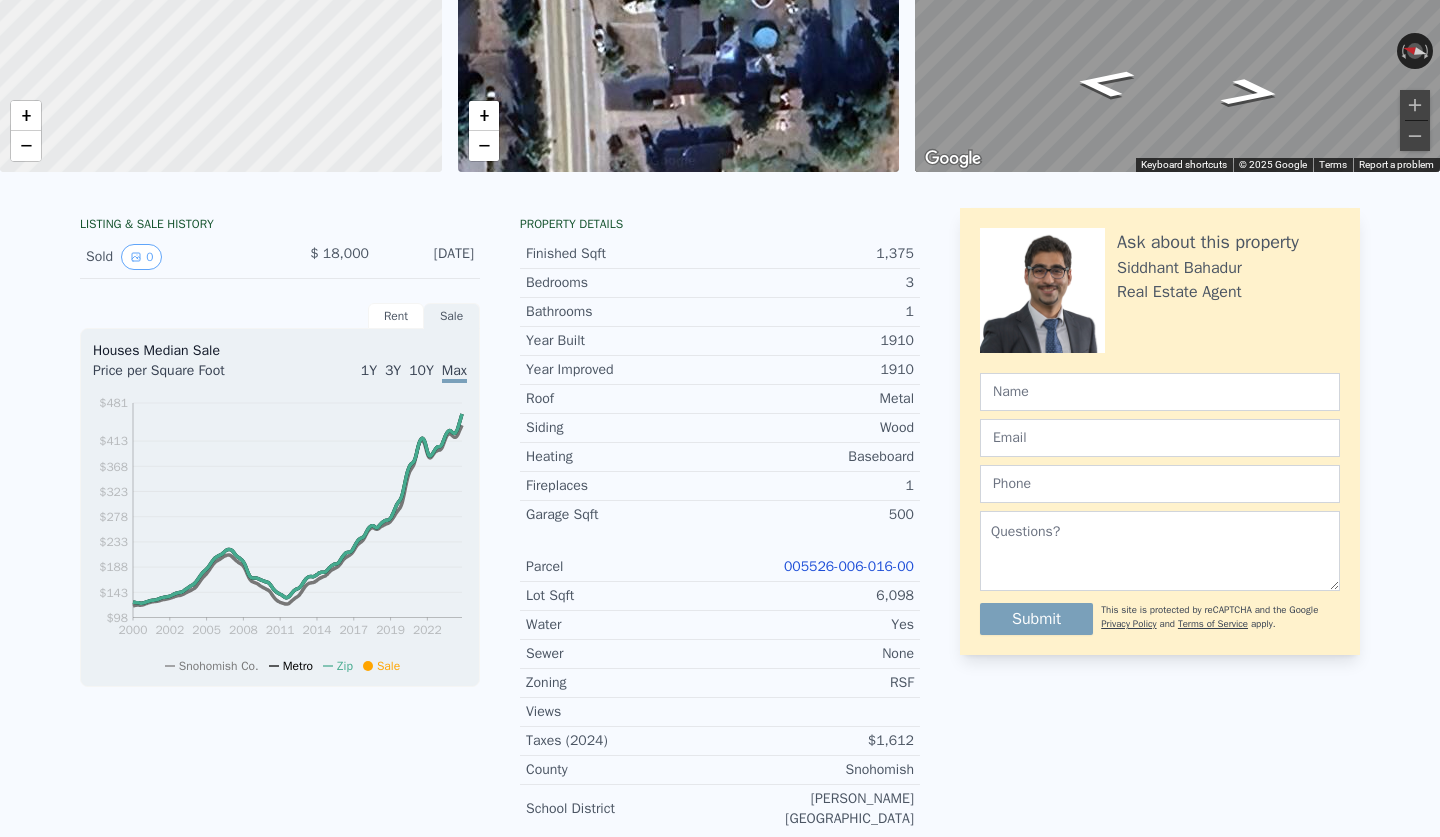 click on "Search an address or region" at bounding box center (544, -304) 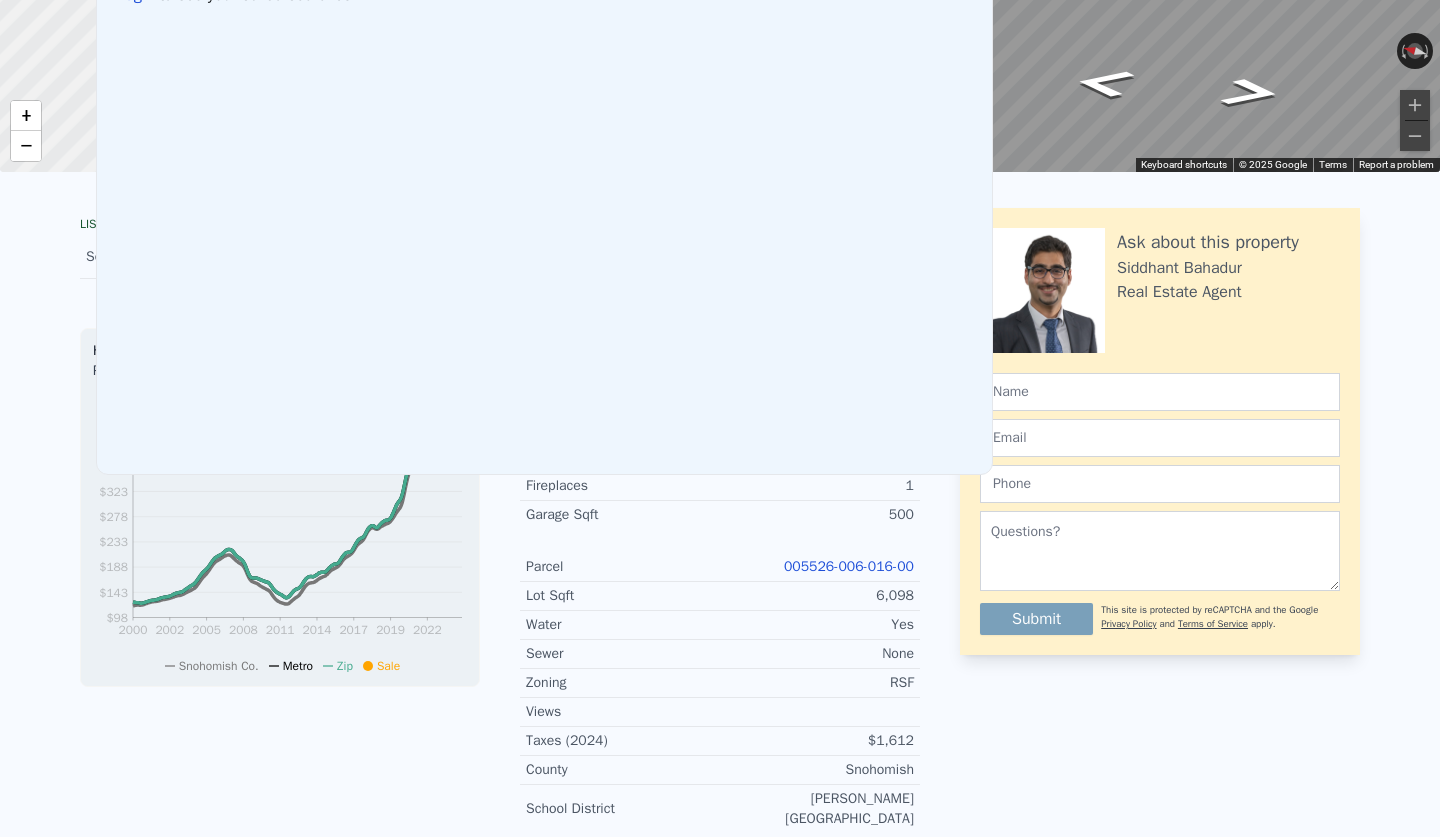 scroll, scrollTop: 0, scrollLeft: 0, axis: both 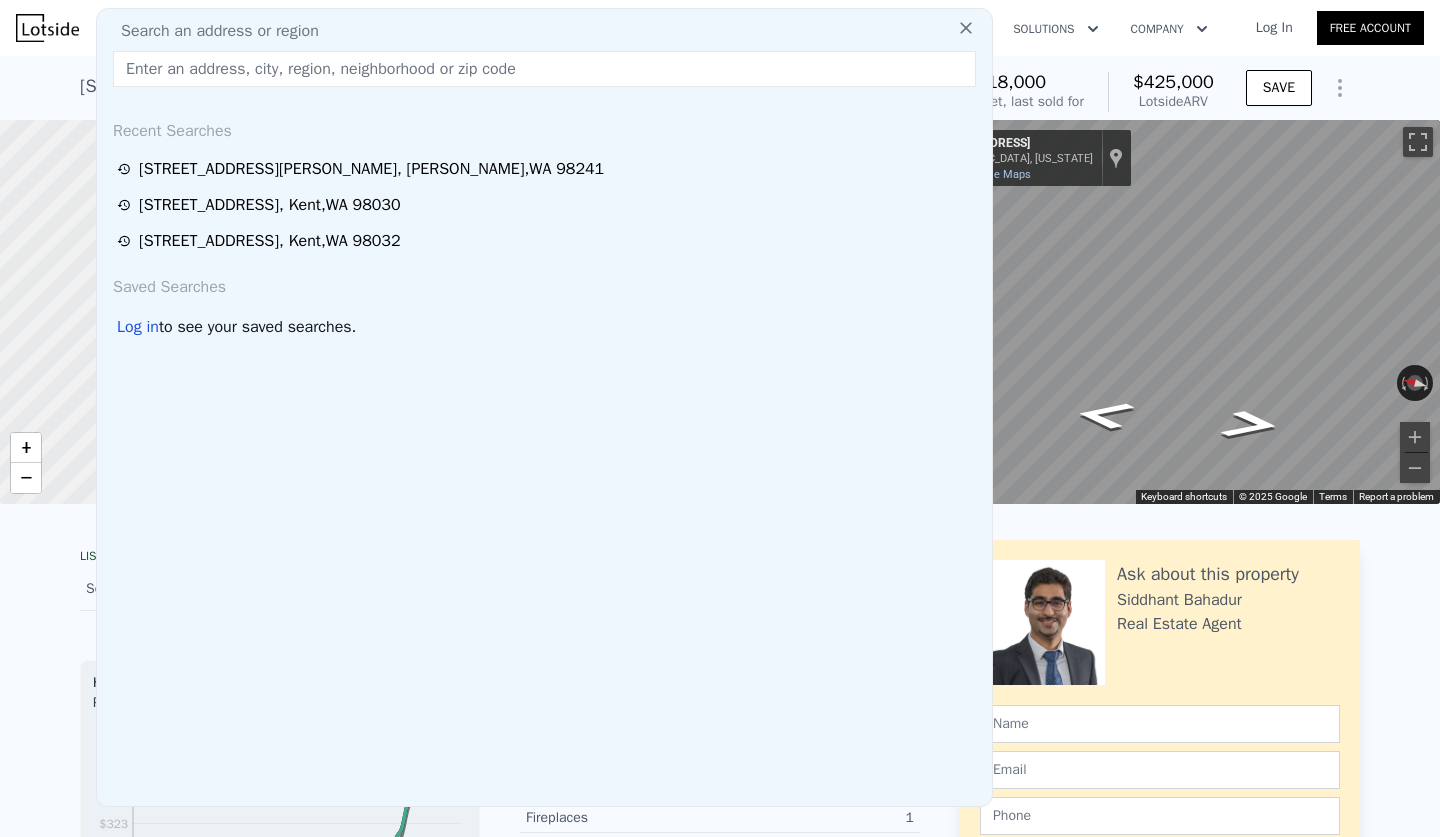 click at bounding box center [544, 69] 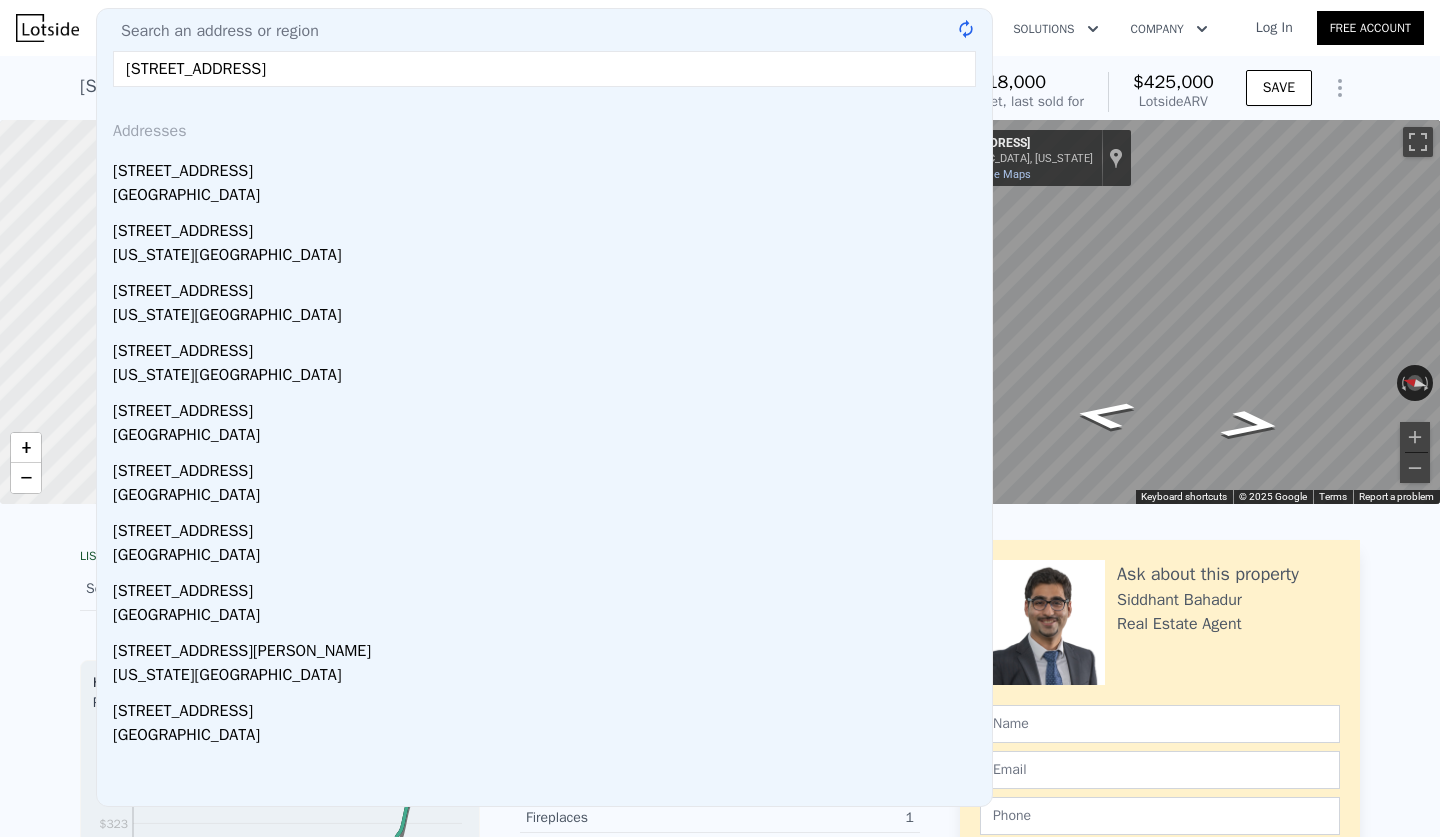 type on "[STREET_ADDRESS]" 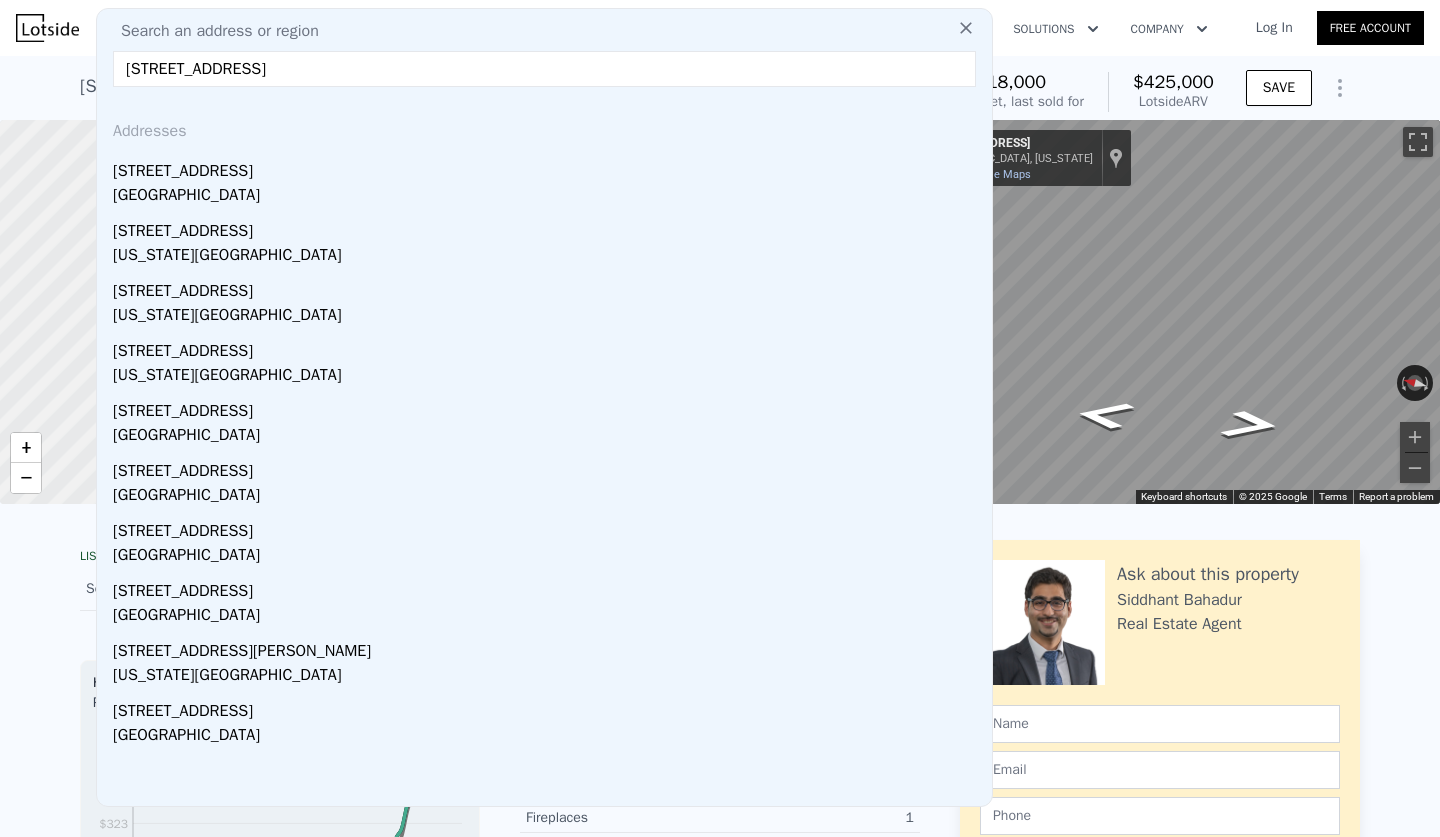 click on "[GEOGRAPHIC_DATA]" at bounding box center [548, 197] 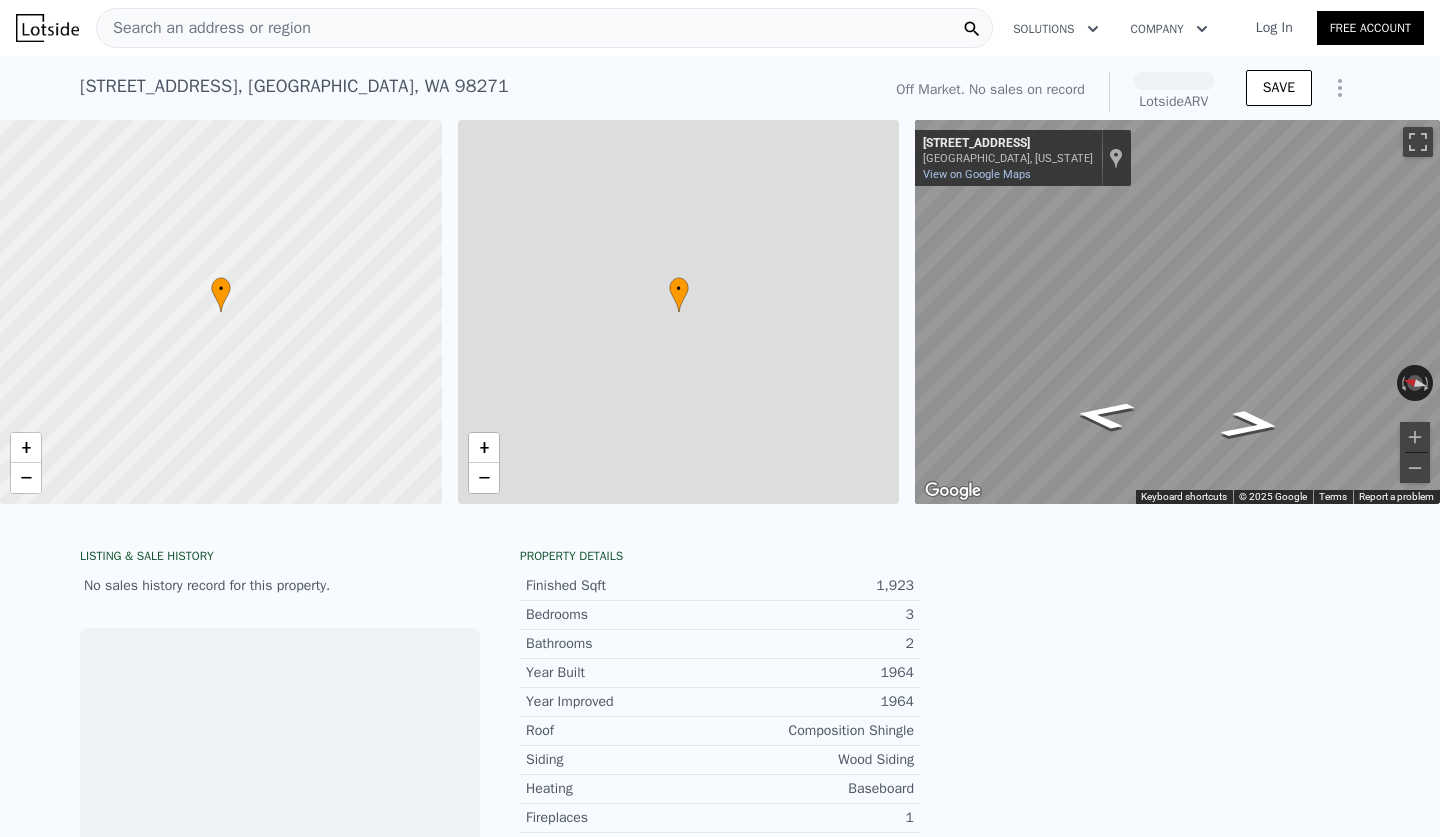 click at bounding box center (221, 312) 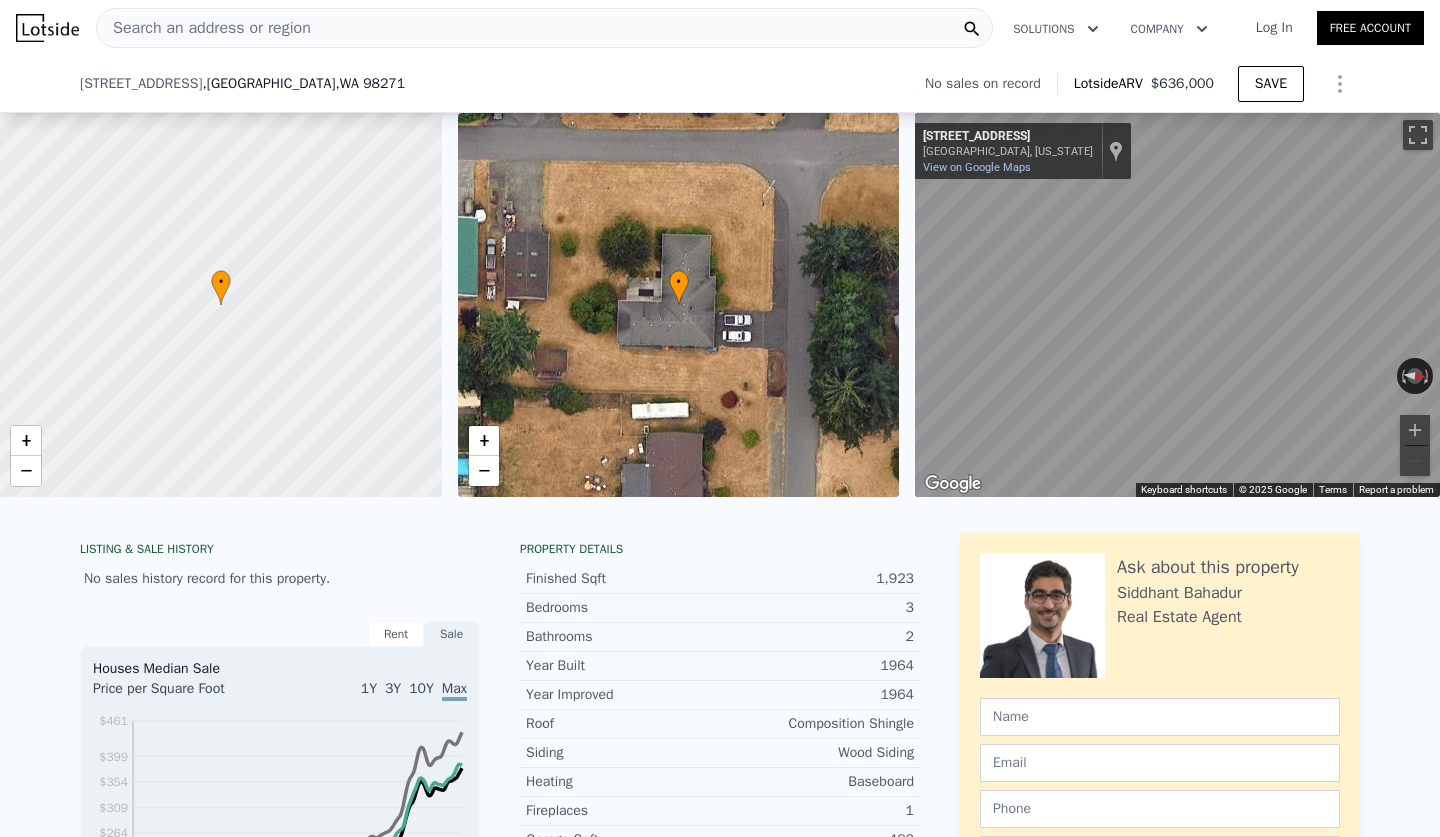 scroll, scrollTop: 244, scrollLeft: 0, axis: vertical 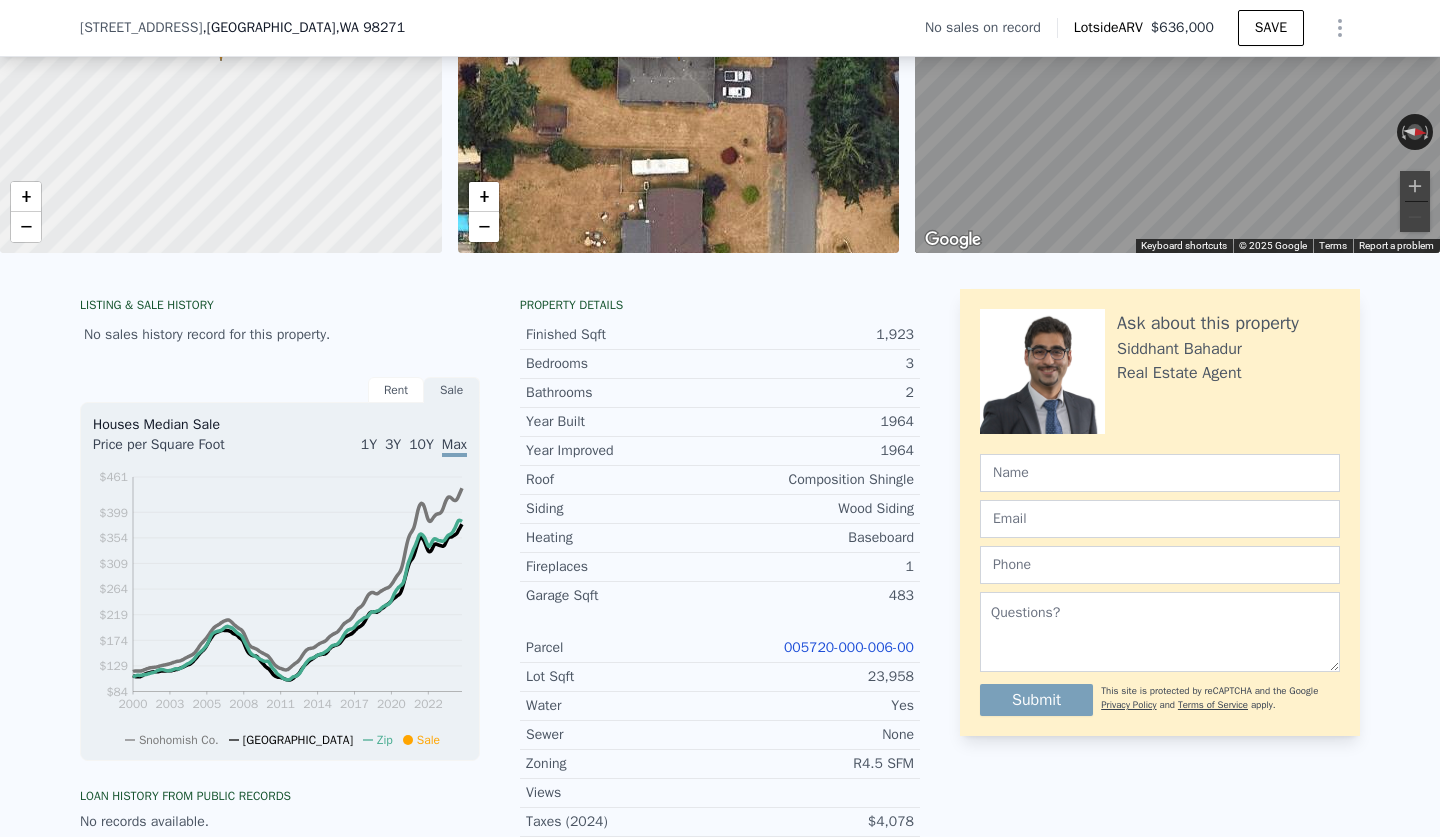 click on "005720-000-006-00" at bounding box center (849, 647) 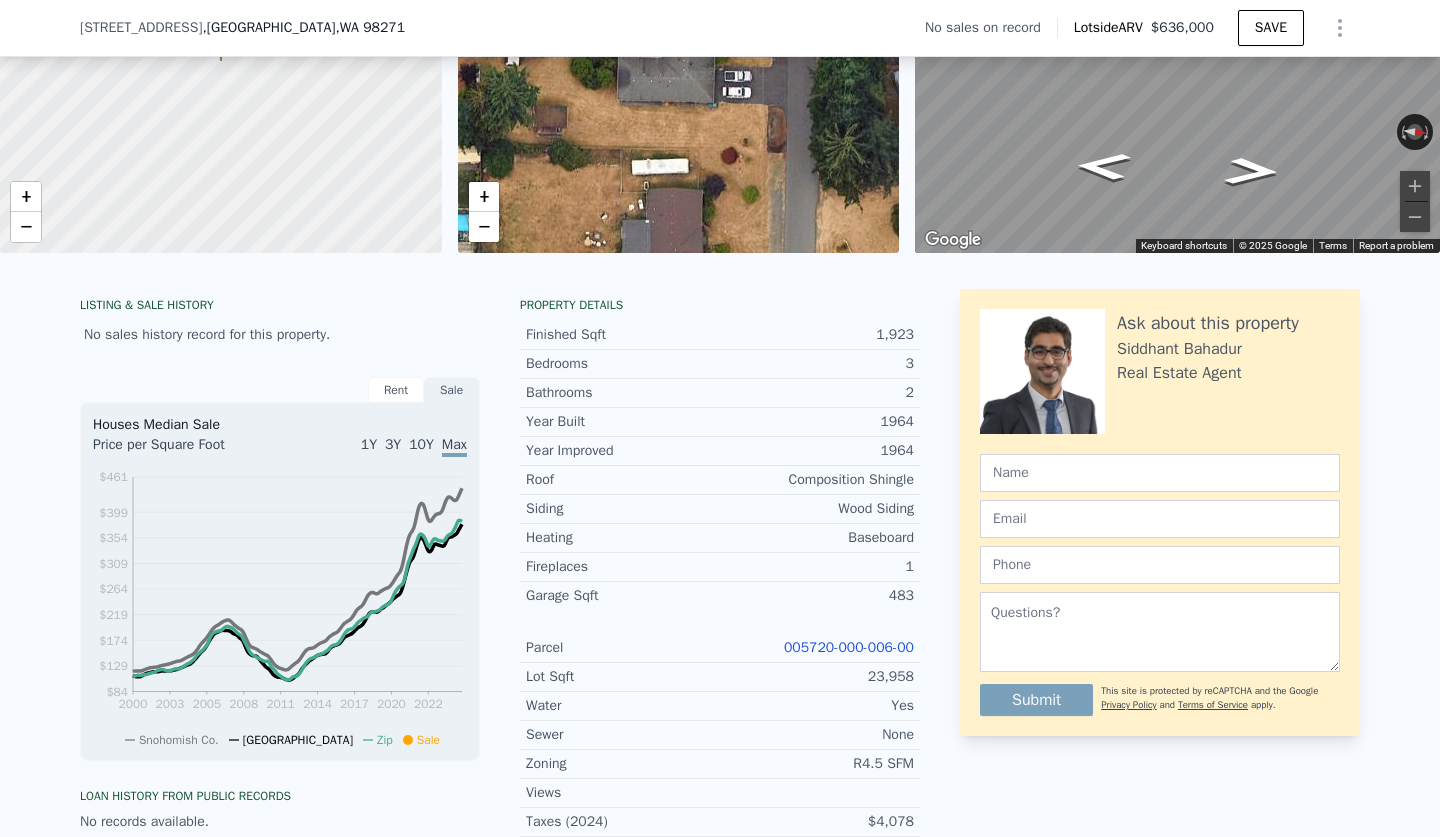 click on "Search an address or region" at bounding box center [544, -216] 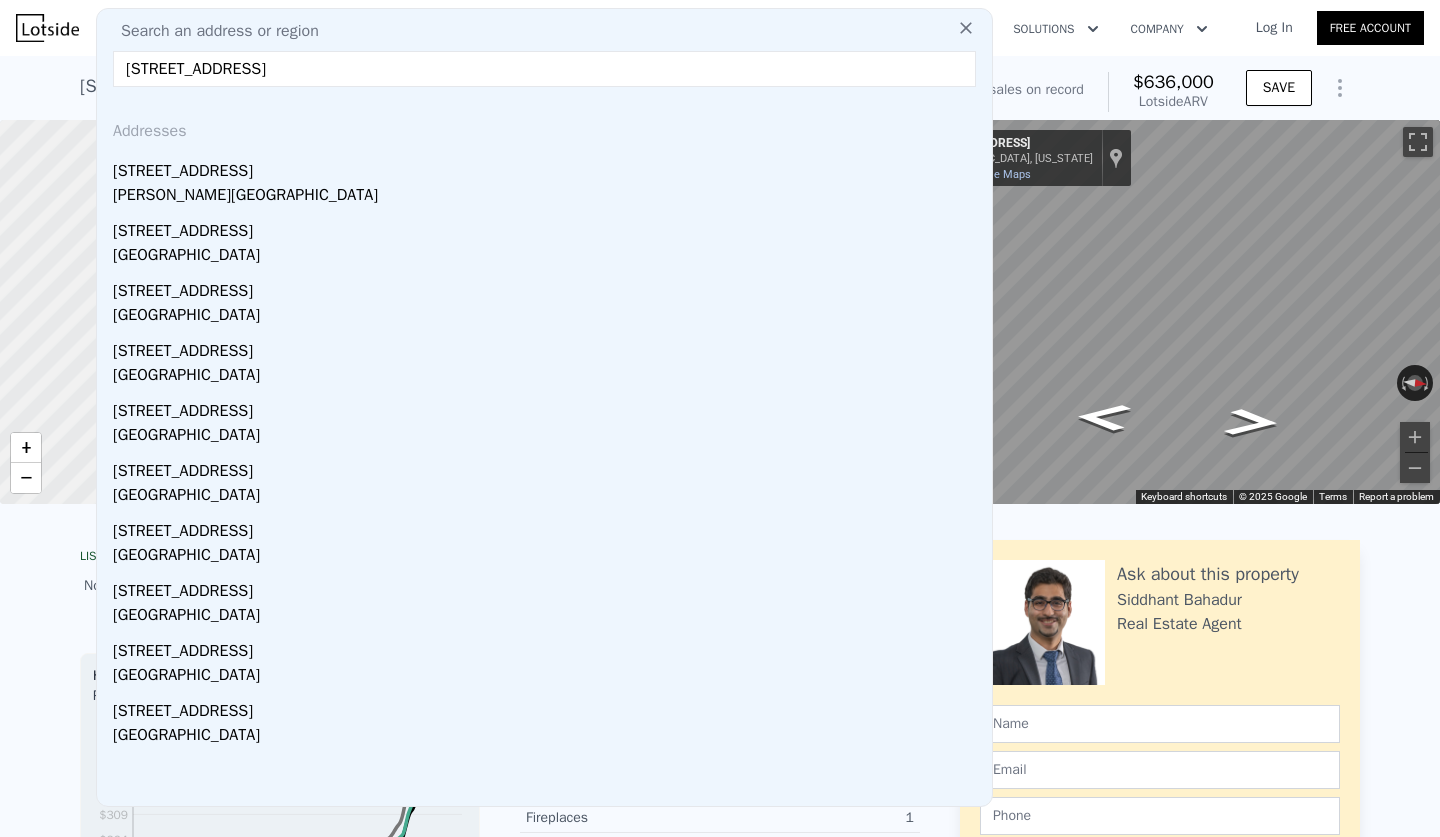 type on "[STREET_ADDRESS]" 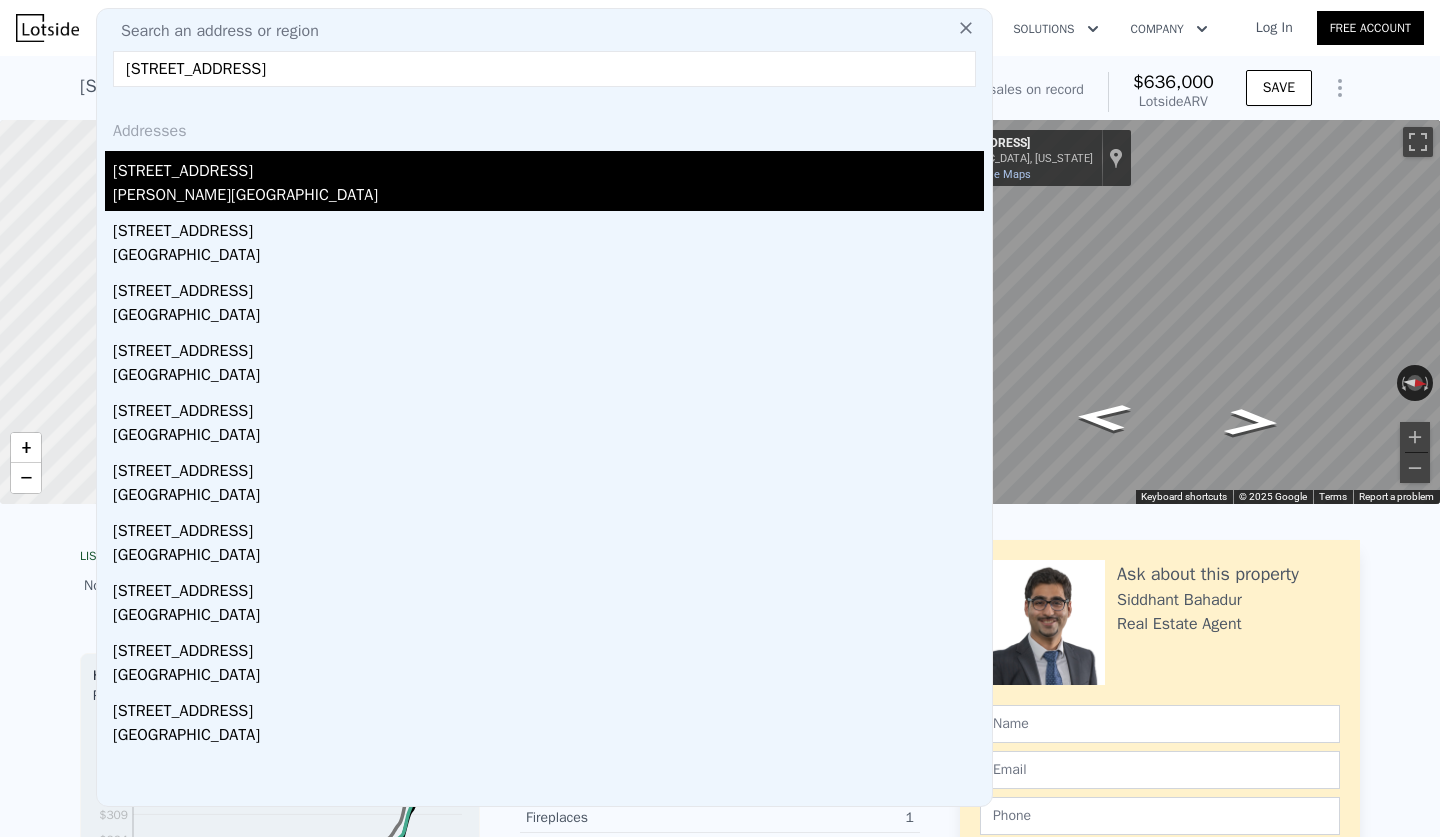 click on "[PERSON_NAME][GEOGRAPHIC_DATA]" at bounding box center [548, 197] 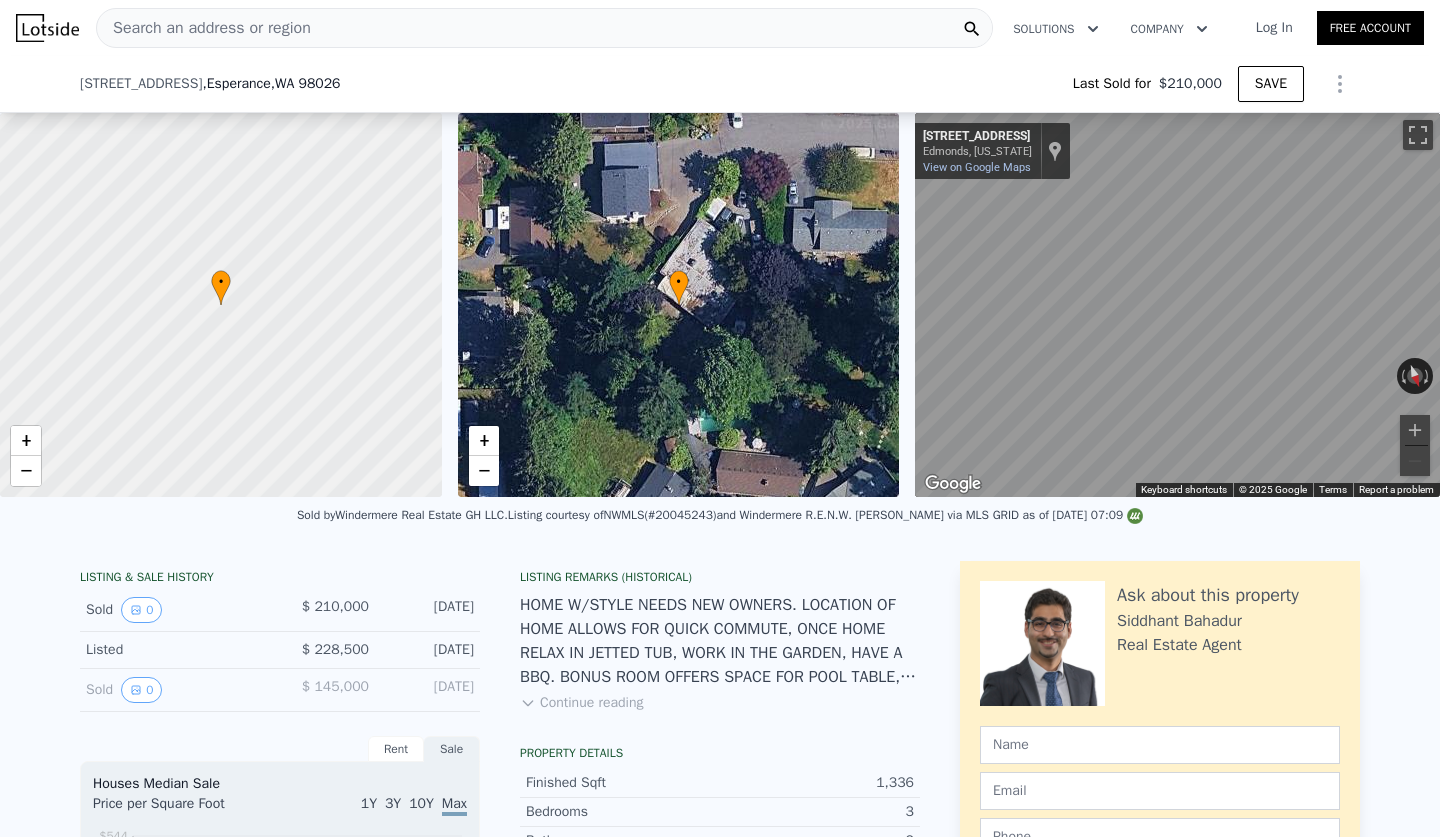 scroll, scrollTop: 635, scrollLeft: 0, axis: vertical 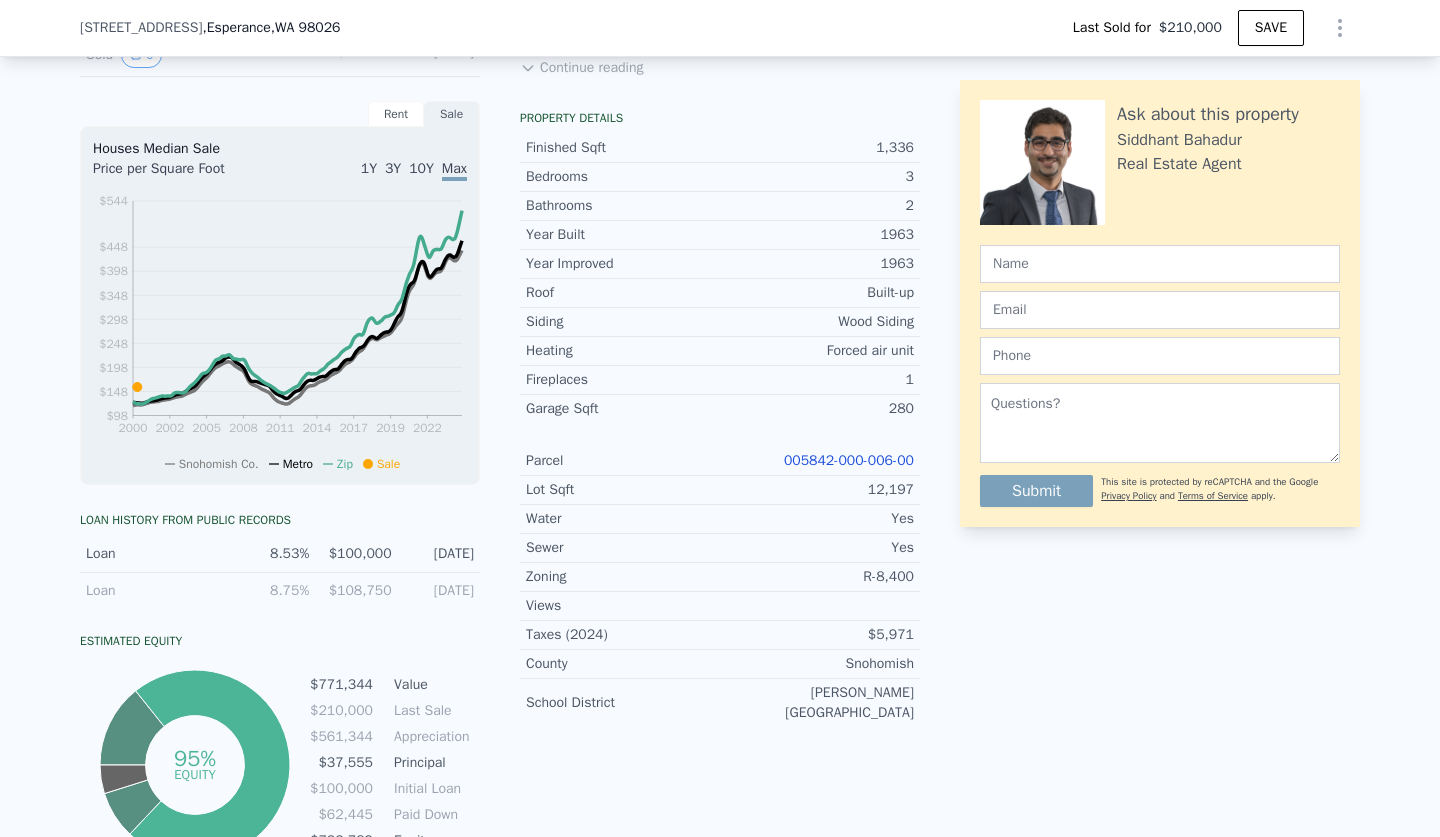 click on "005842-000-006-00" at bounding box center (849, 460) 